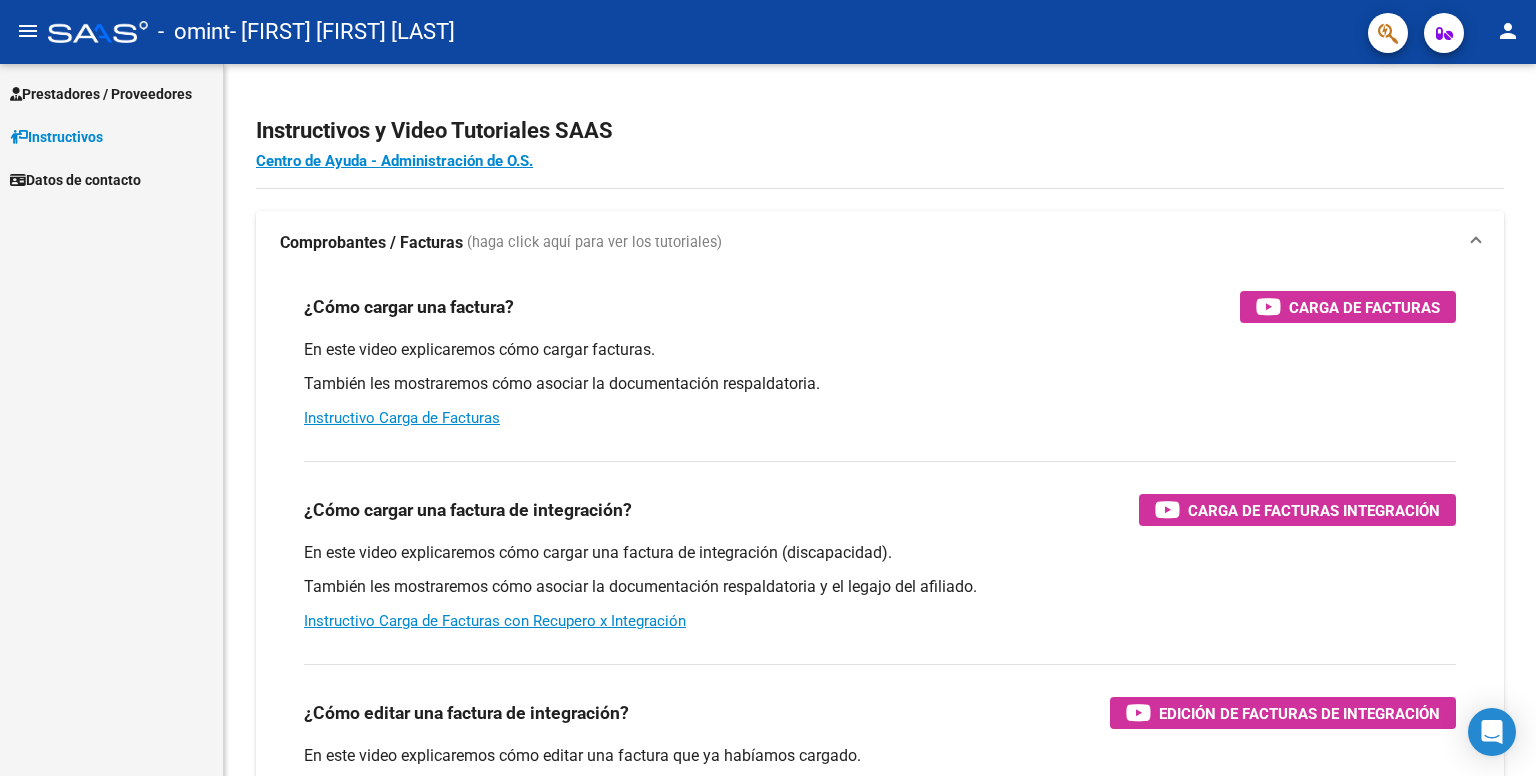 scroll, scrollTop: 0, scrollLeft: 0, axis: both 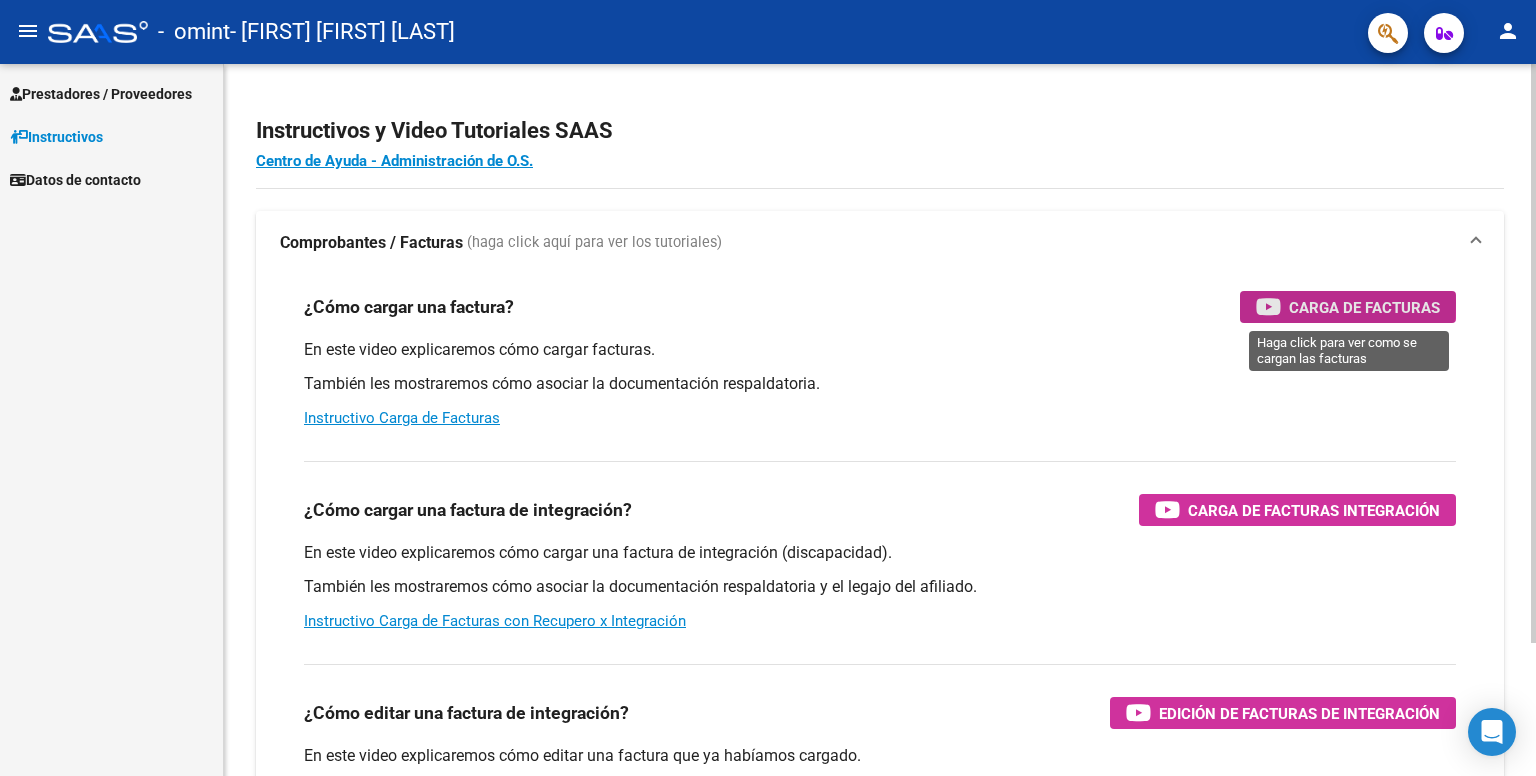 click on "Carga de Facturas" at bounding box center [1364, 307] 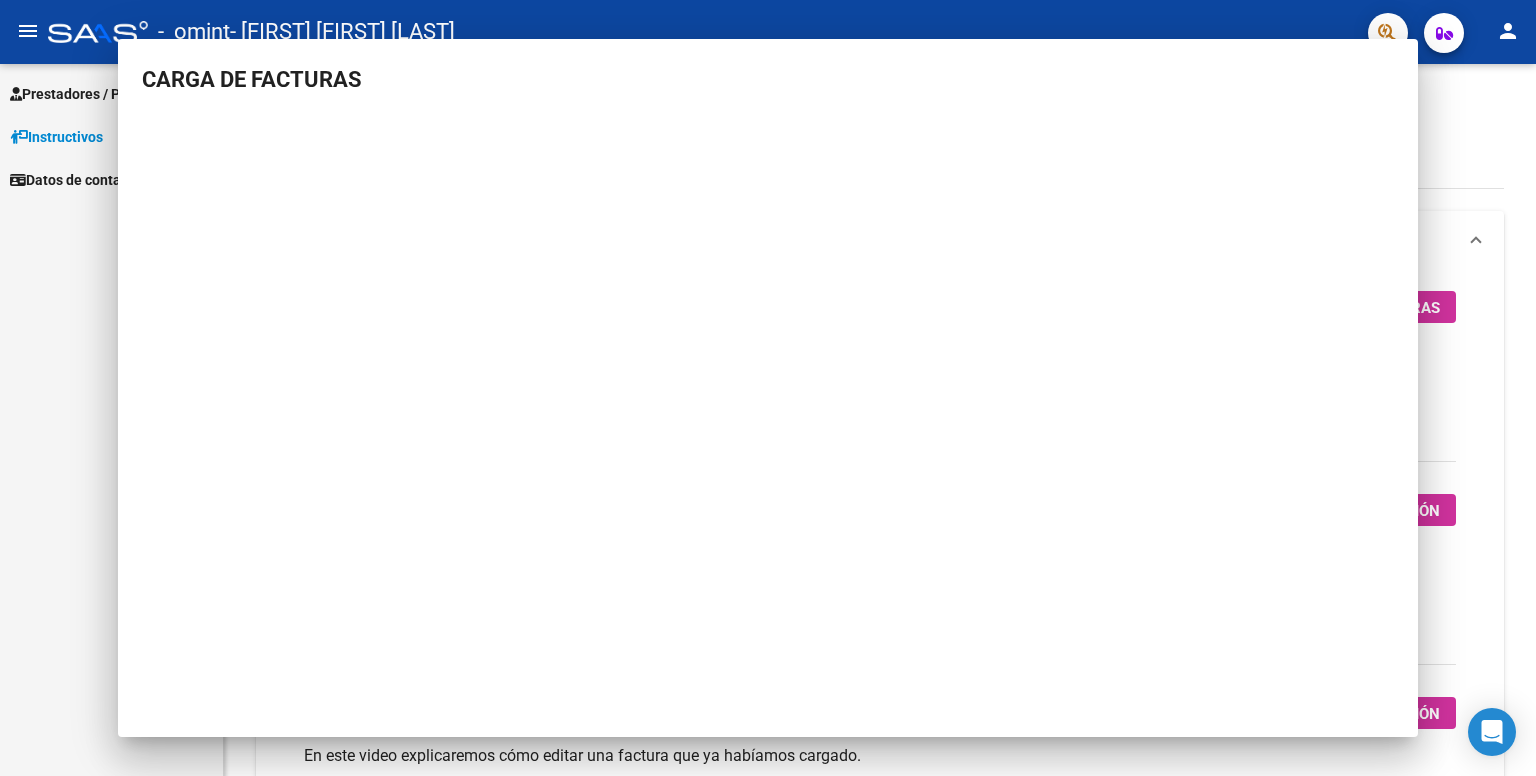 type 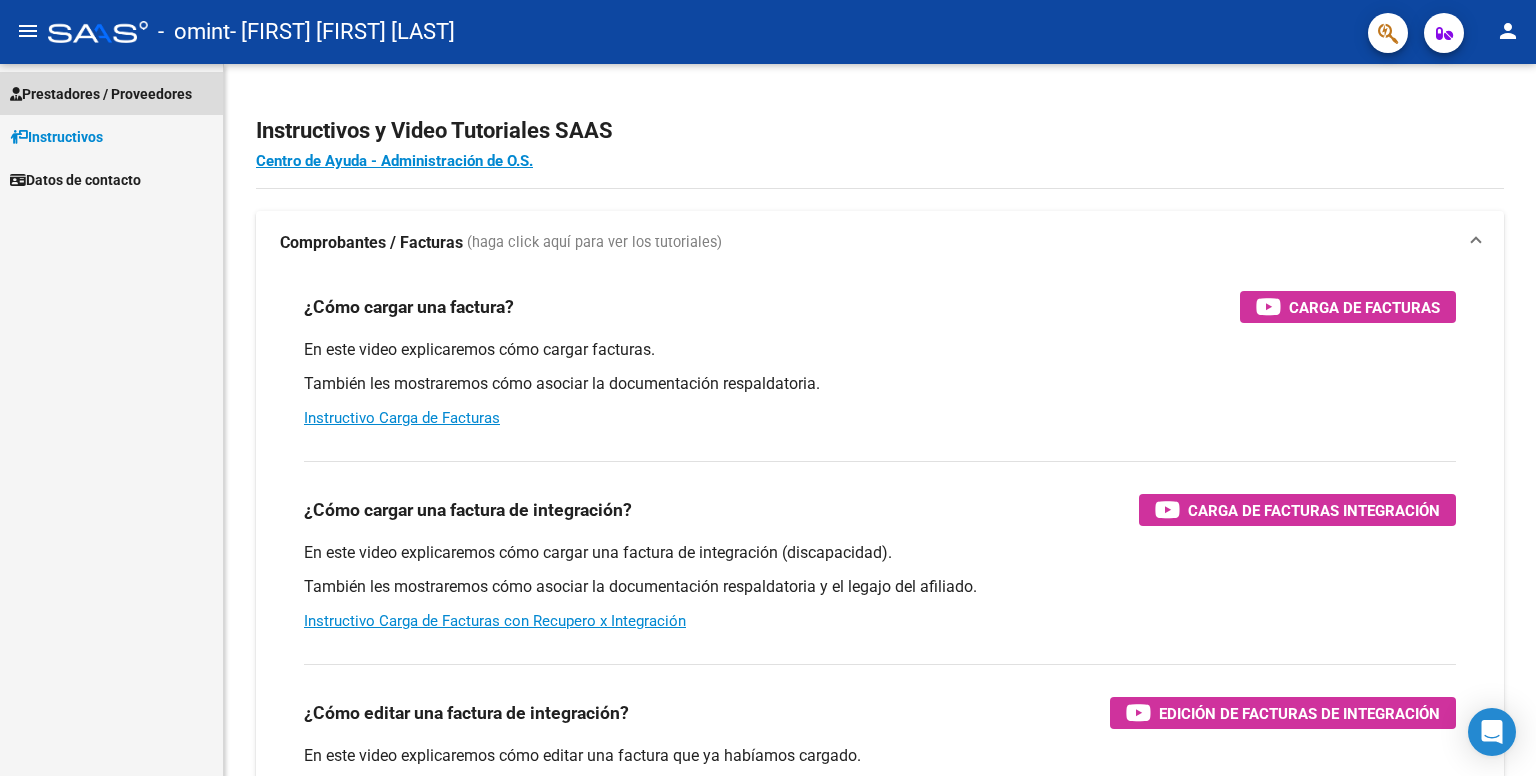 click on "Prestadores / Proveedores" at bounding box center [101, 94] 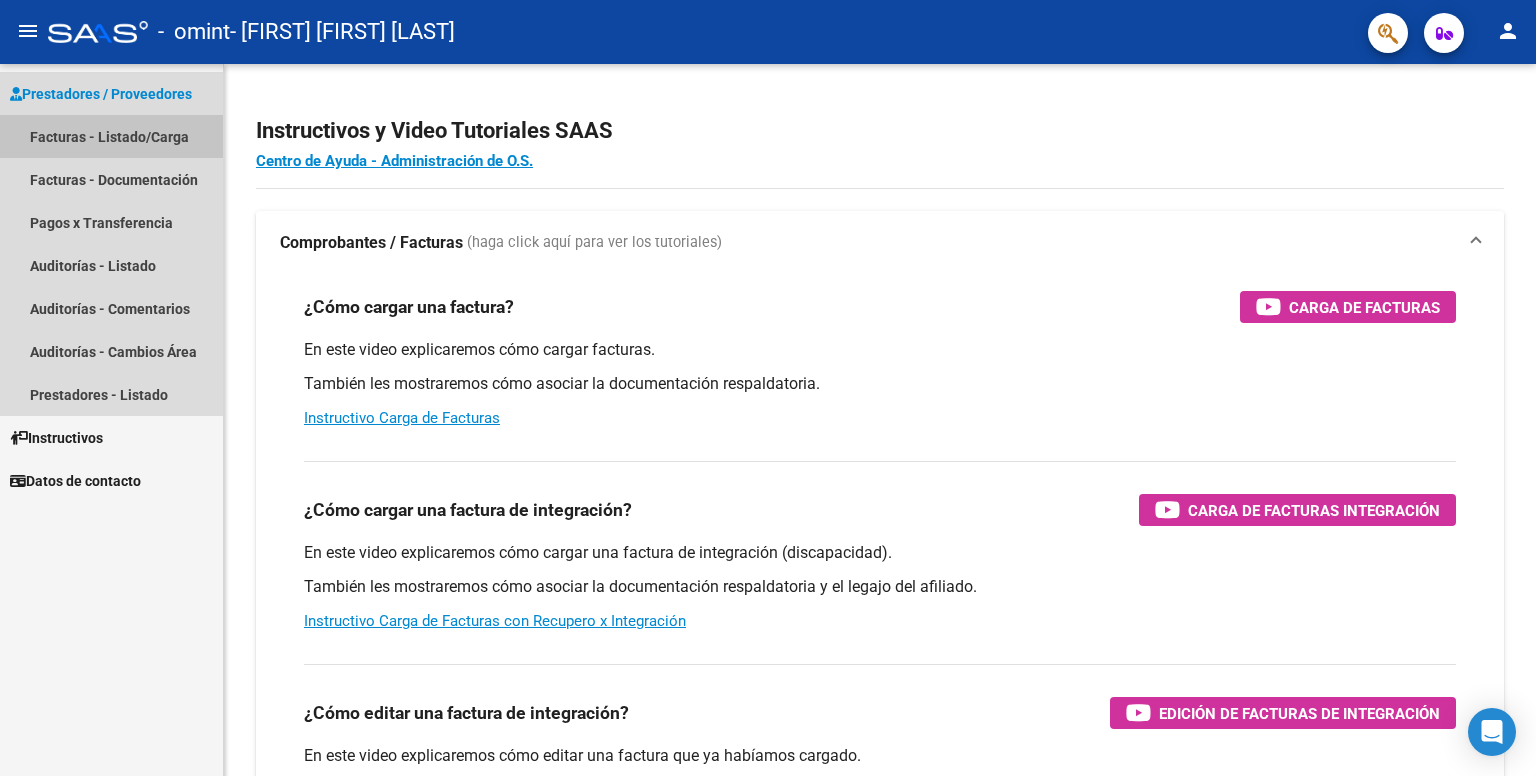 click on "Facturas - Listado/Carga" at bounding box center [111, 136] 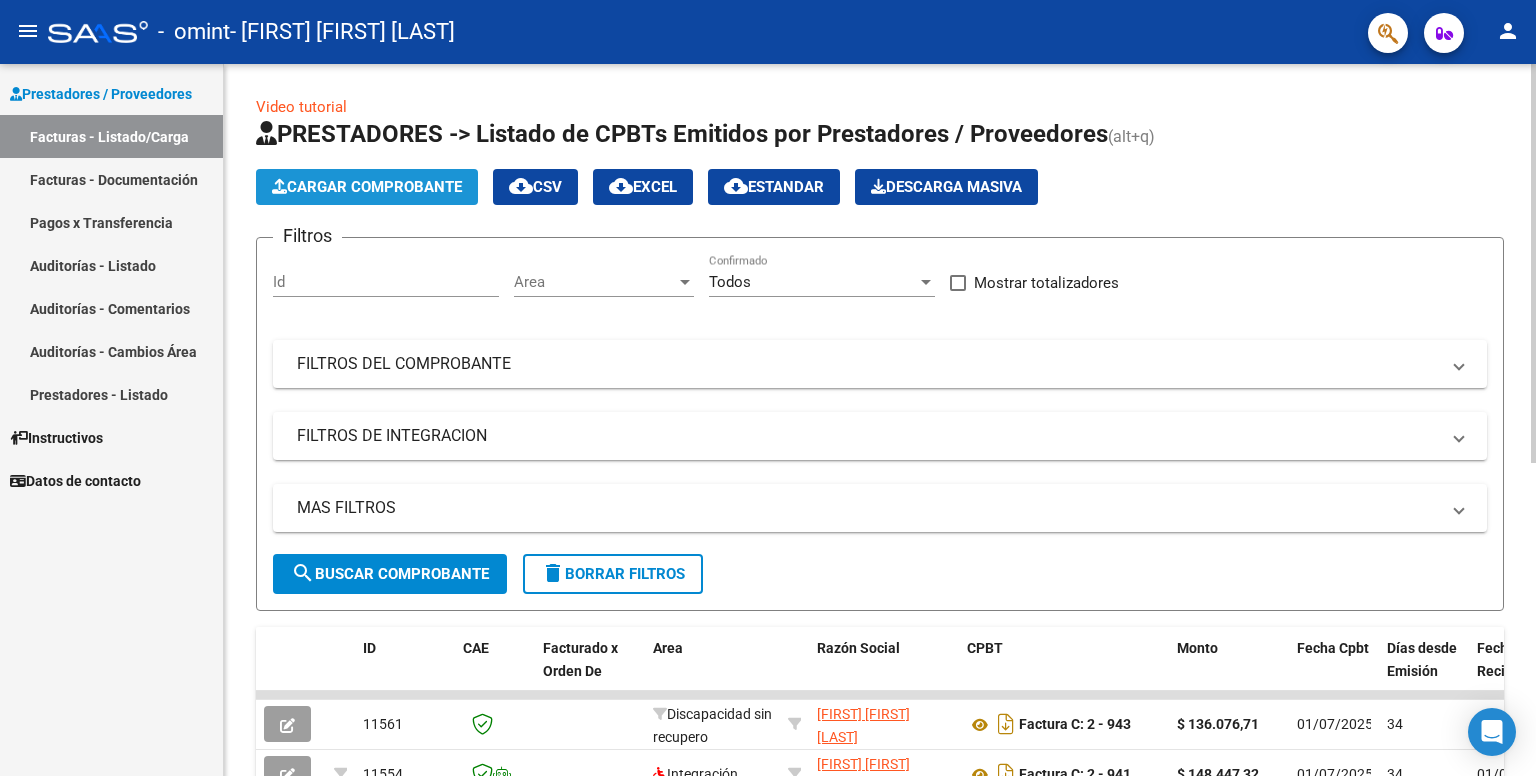 click on "Cargar Comprobante" 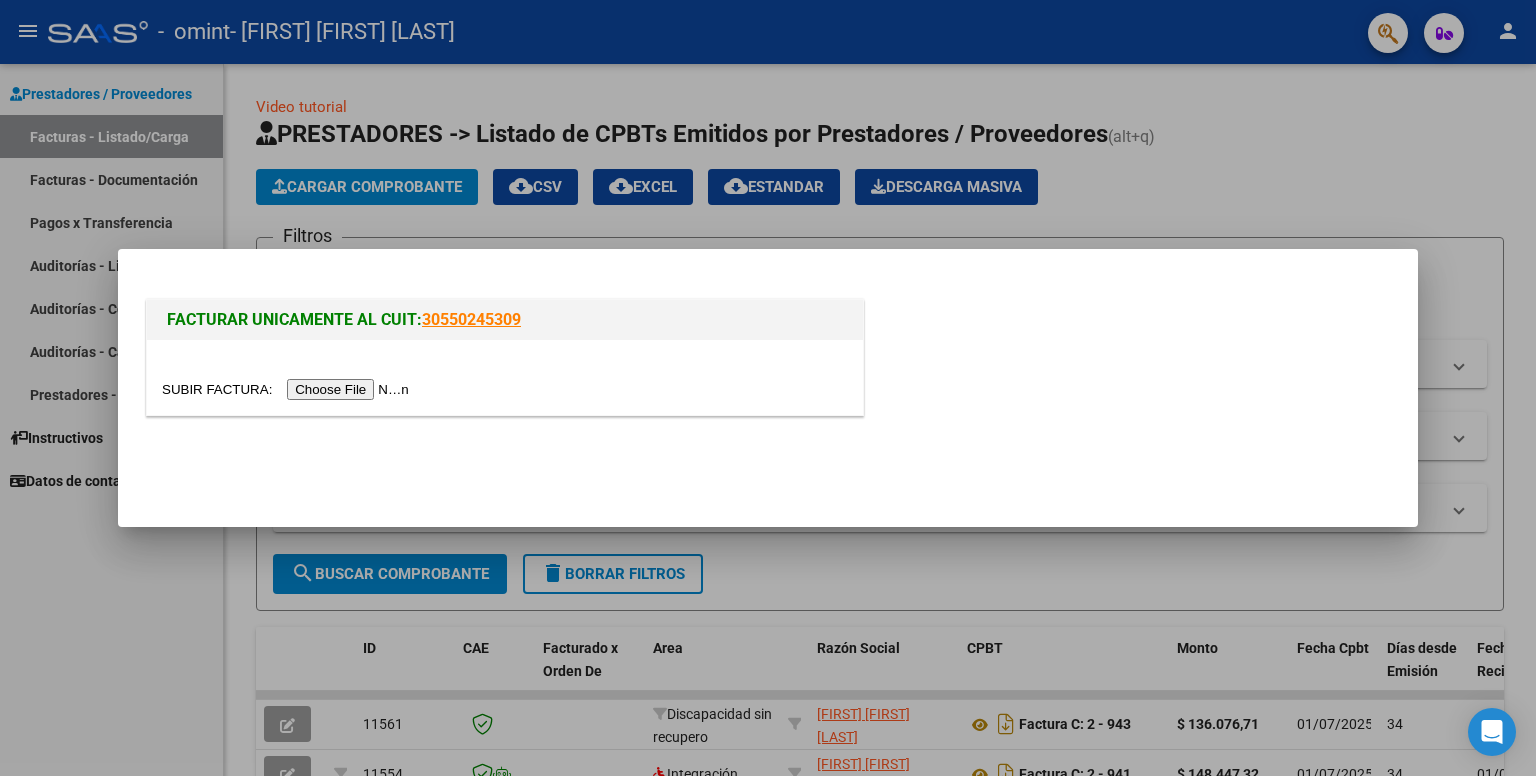 click at bounding box center (505, 377) 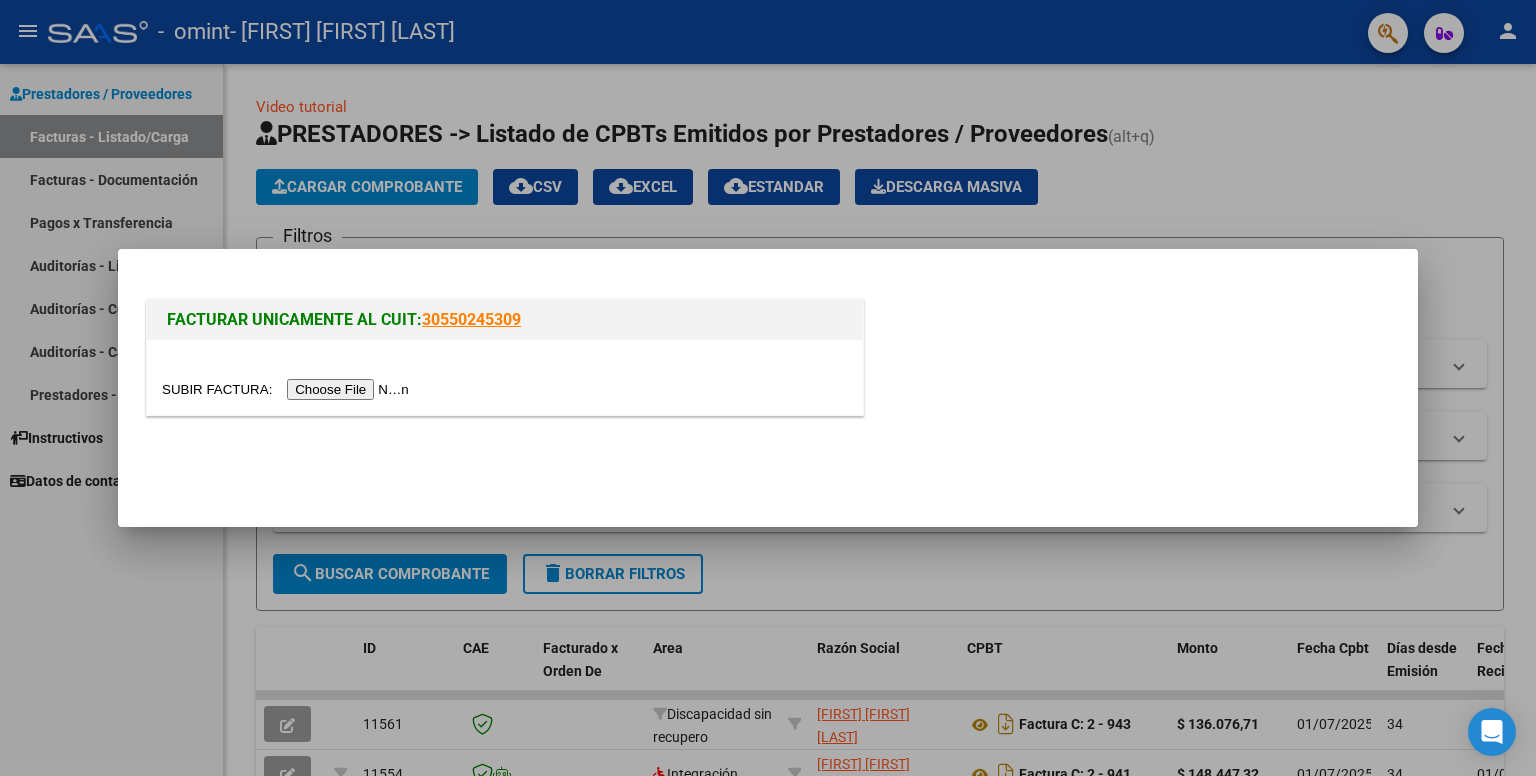 click at bounding box center [288, 389] 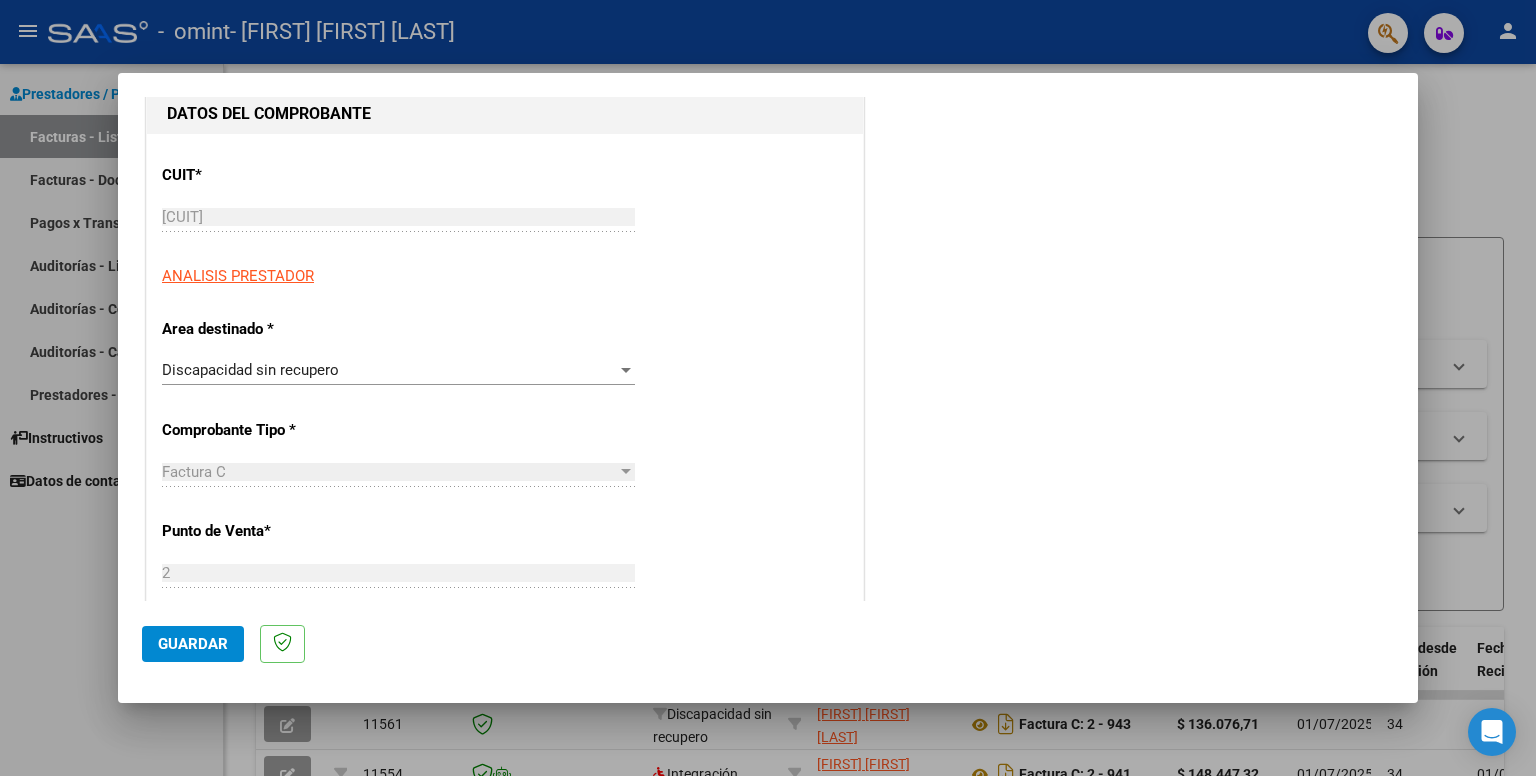 scroll, scrollTop: 280, scrollLeft: 0, axis: vertical 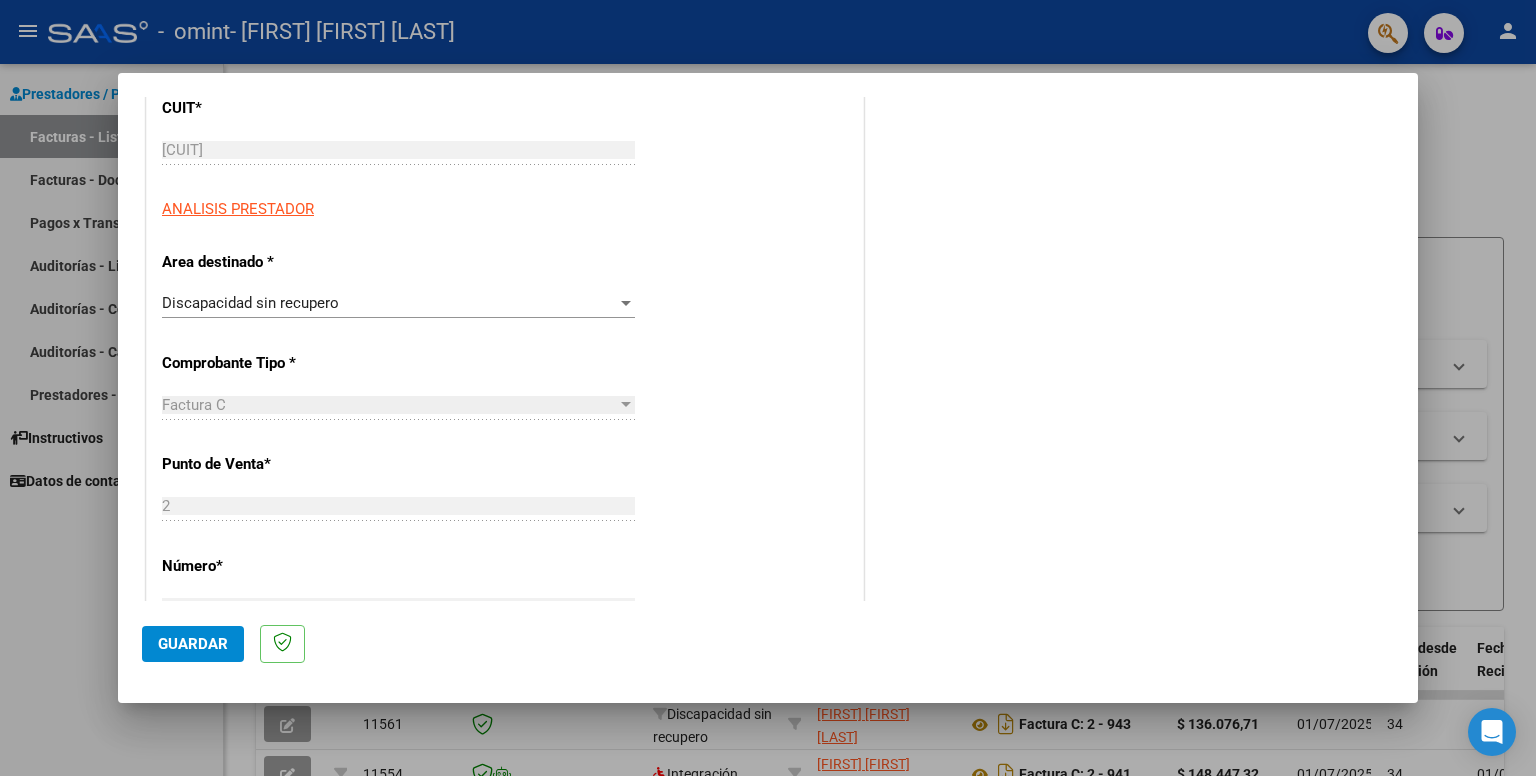 click on "Discapacidad sin recupero Seleccionar Area" at bounding box center [398, 303] 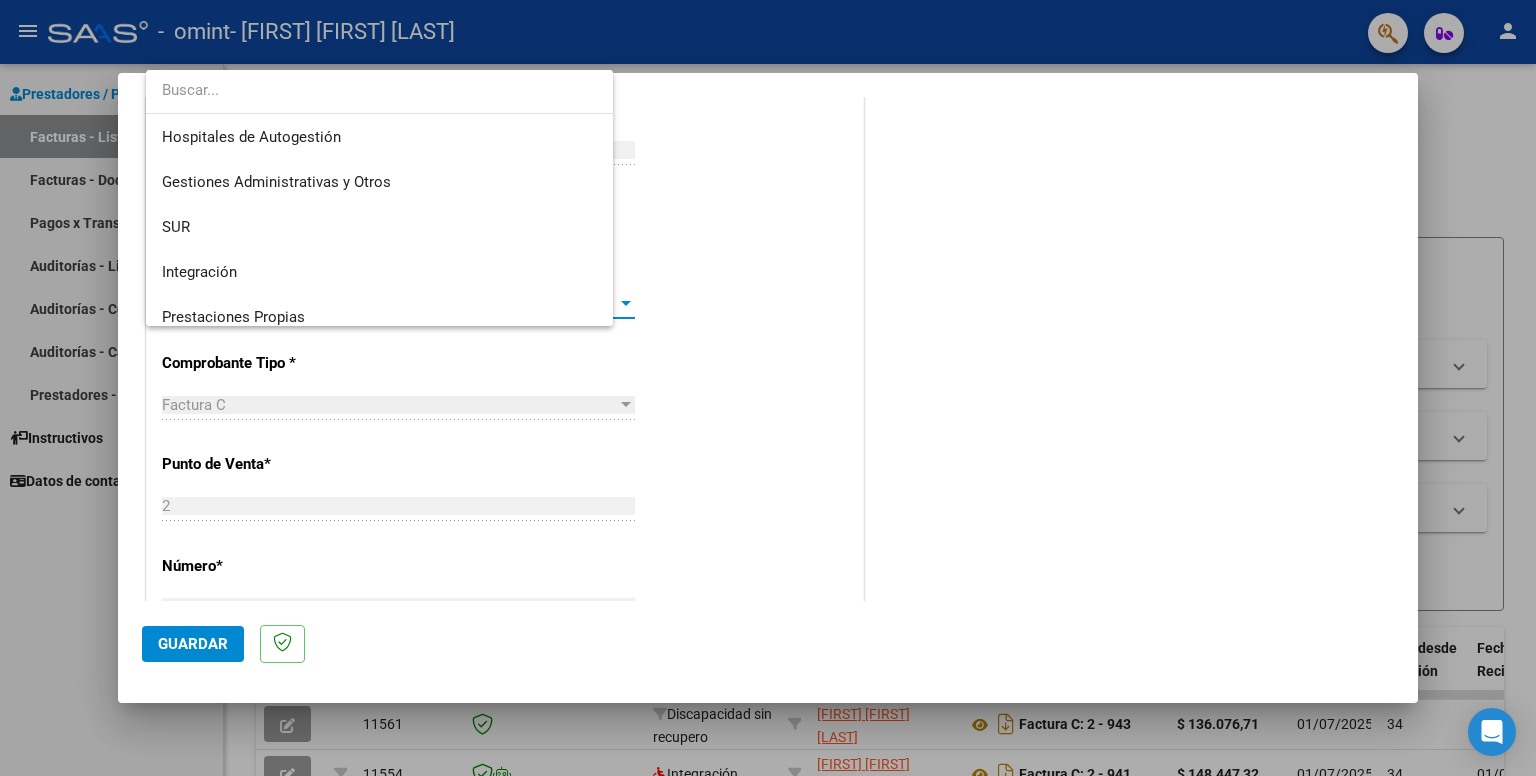 scroll, scrollTop: 148, scrollLeft: 0, axis: vertical 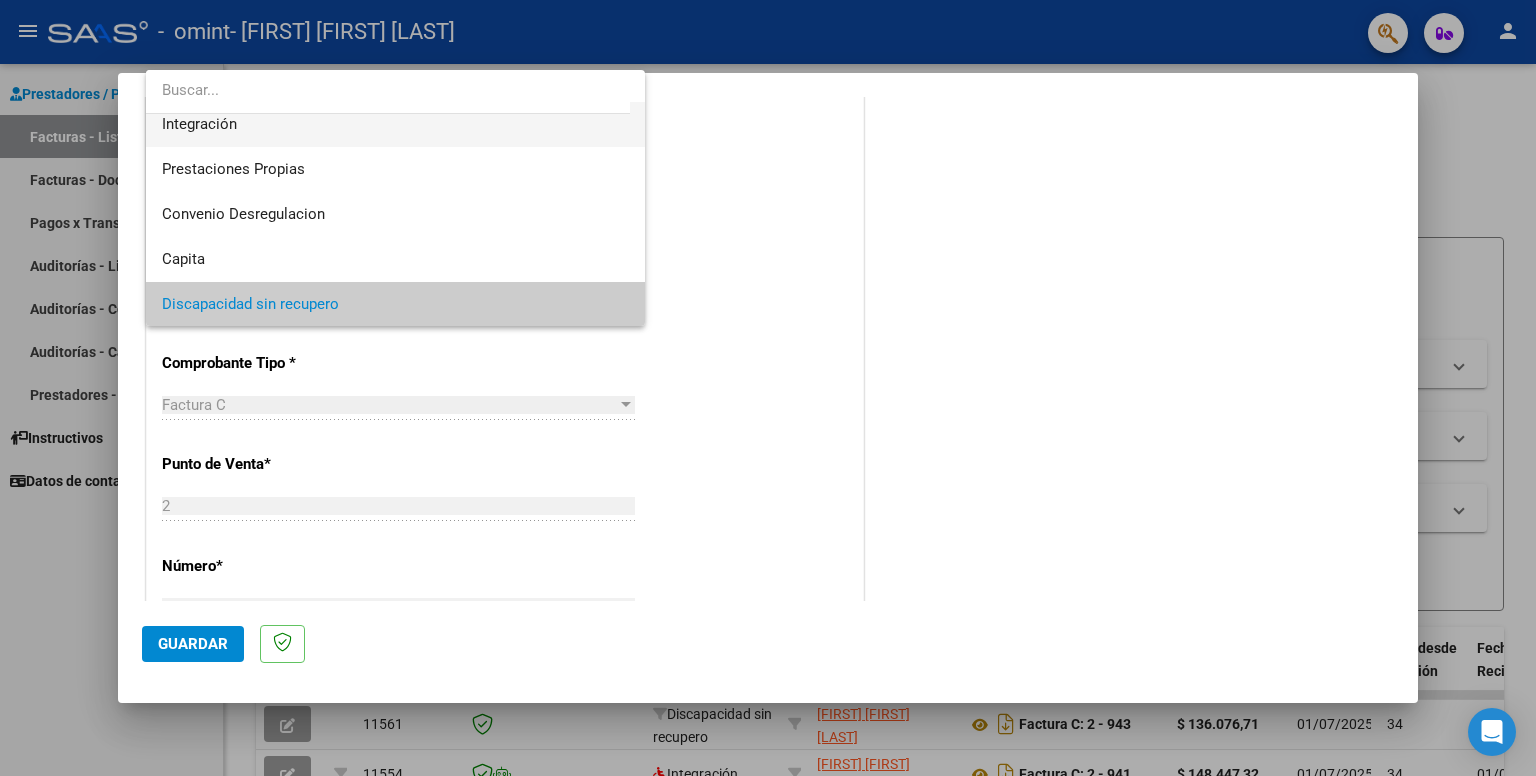 click on "Integración" at bounding box center (396, 124) 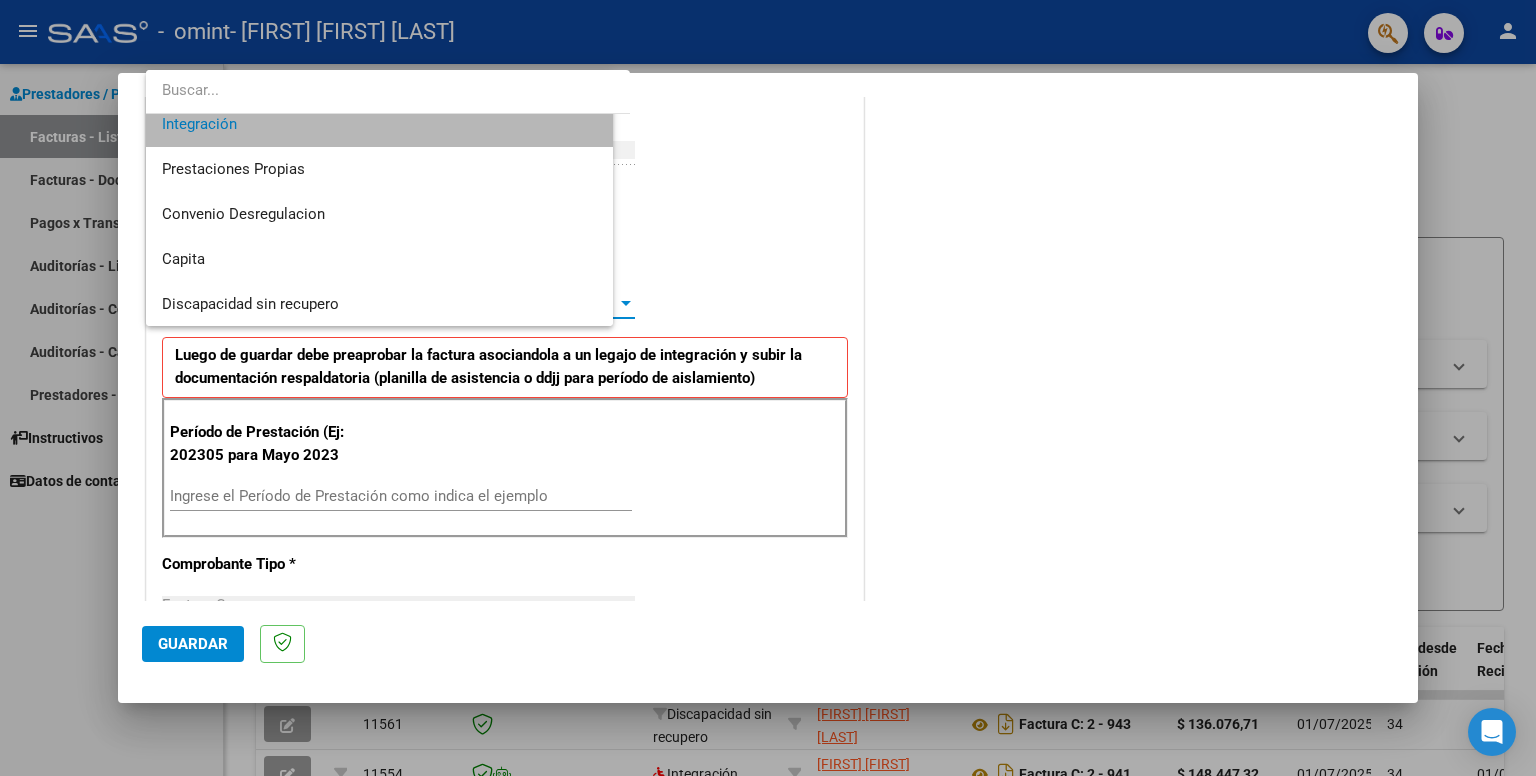 scroll, scrollTop: 135, scrollLeft: 0, axis: vertical 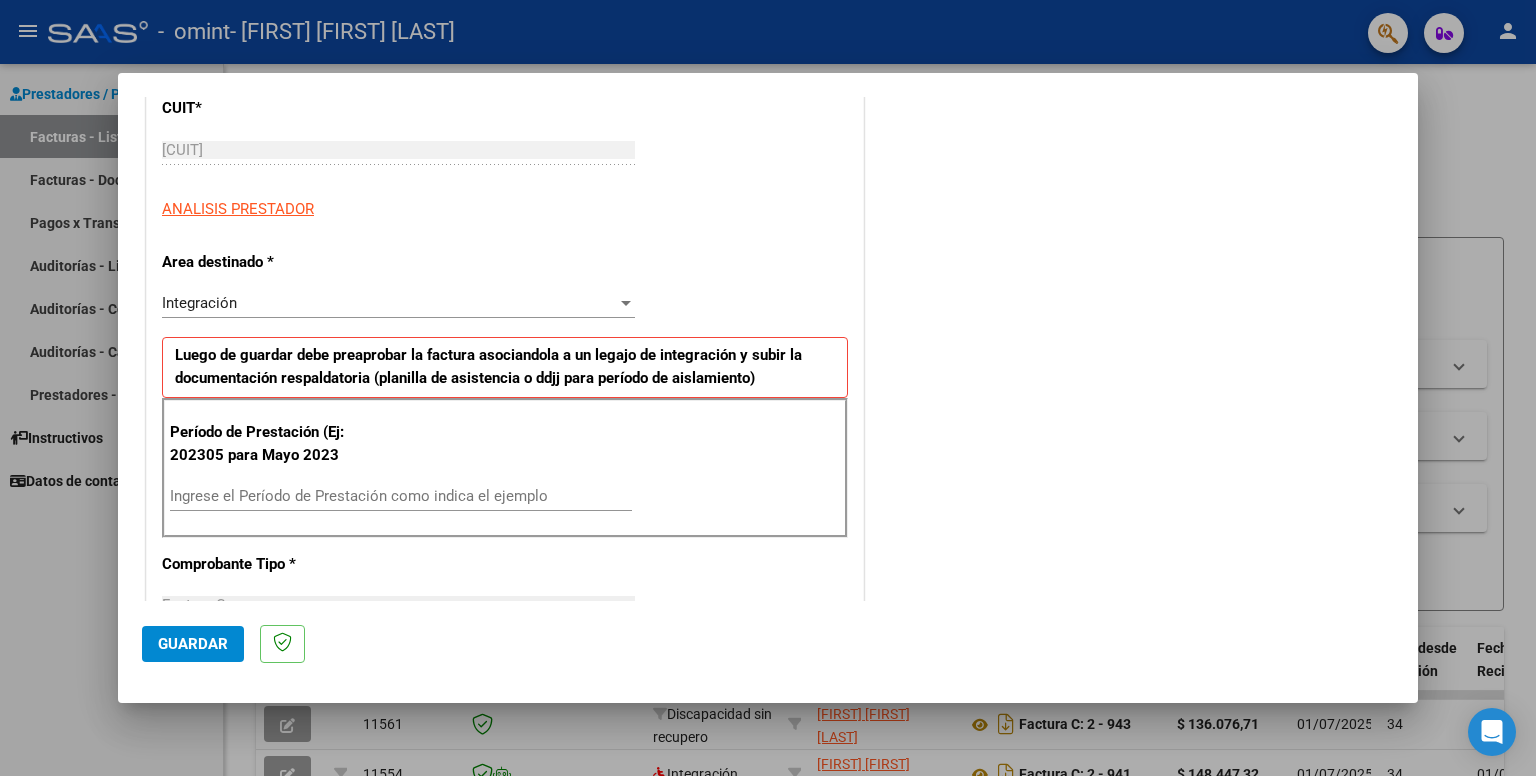 click on "ANALISIS PRESTADOR" at bounding box center (505, 209) 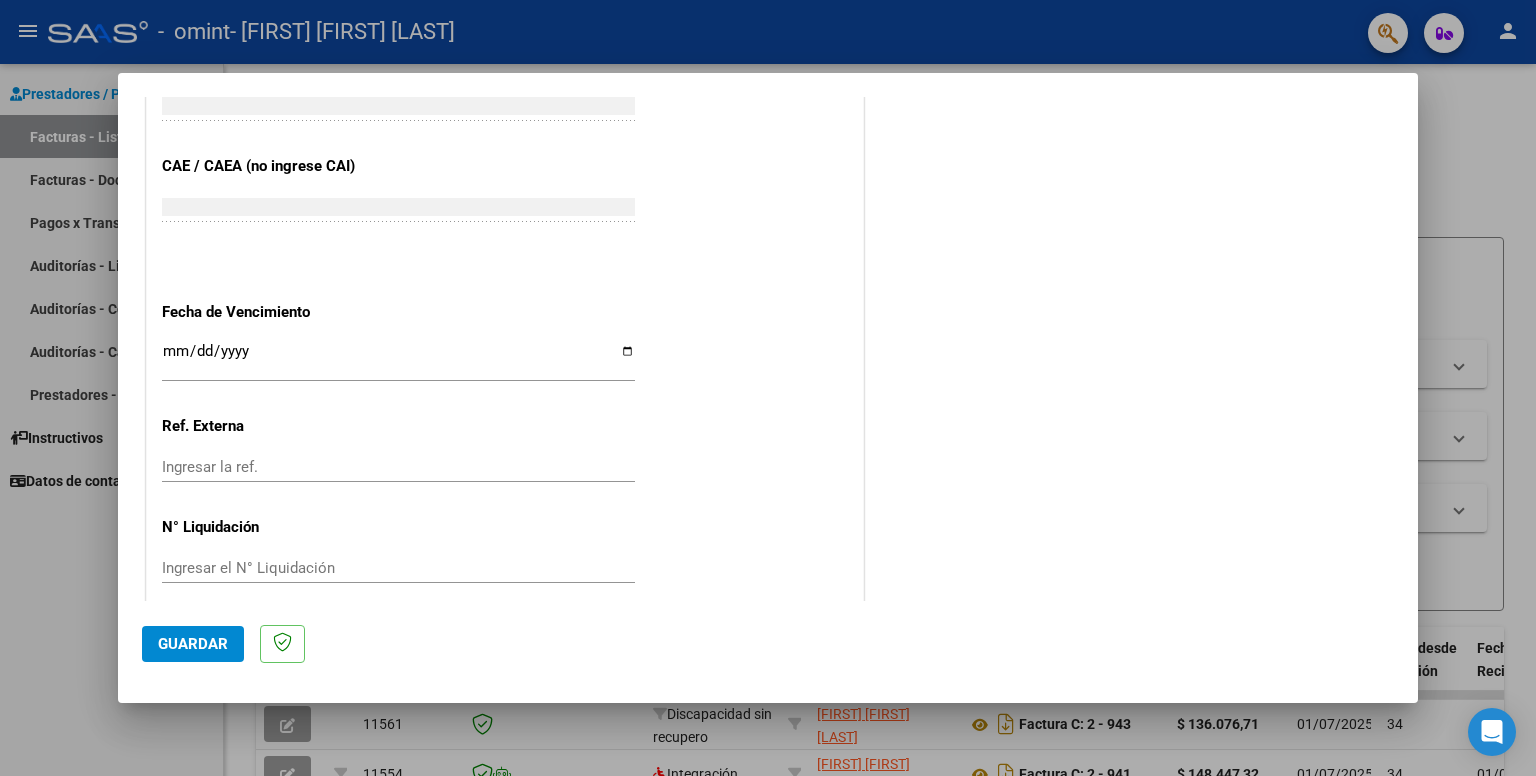 scroll, scrollTop: 1215, scrollLeft: 0, axis: vertical 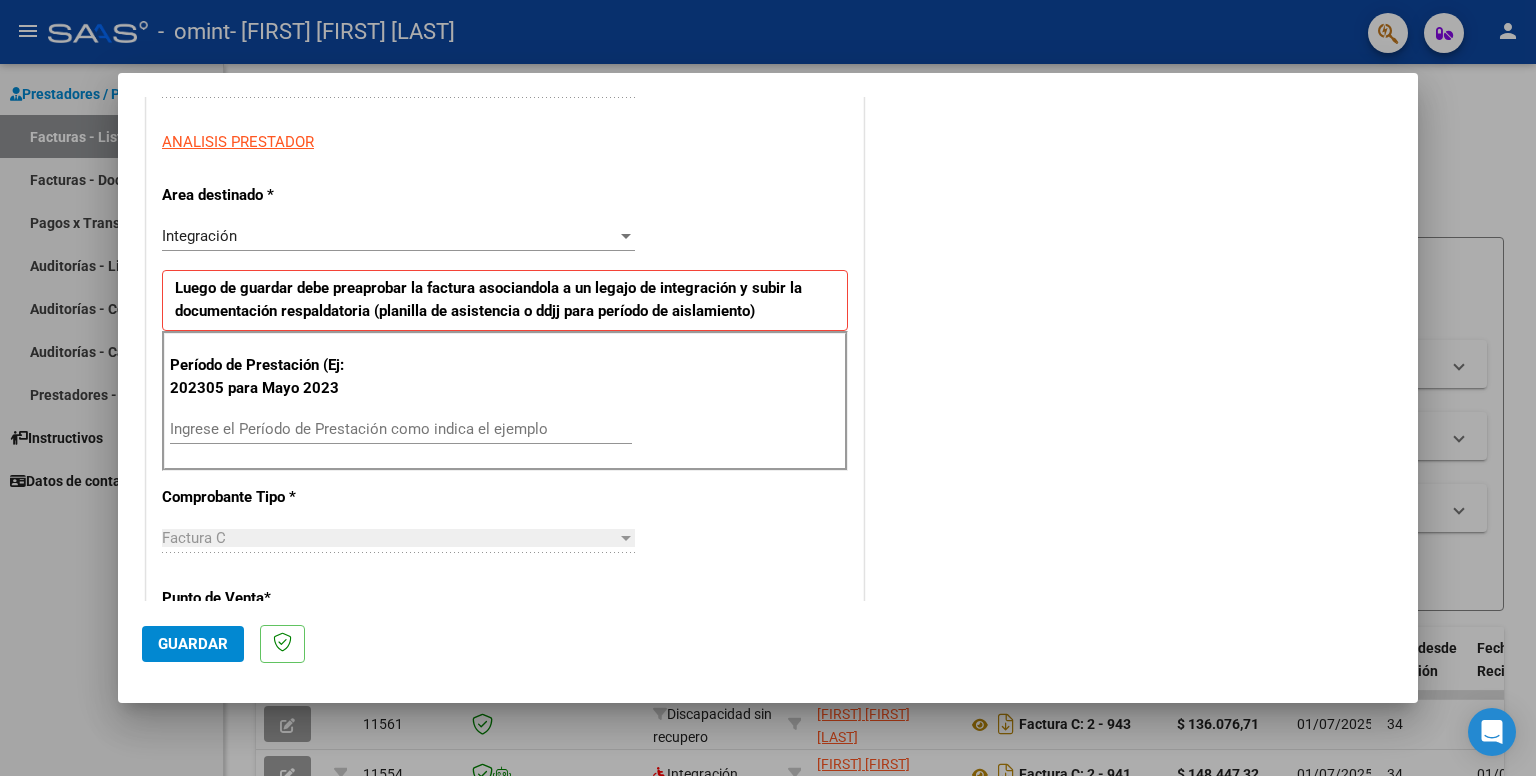 click on "Ingrese el Período de Prestación como indica el ejemplo" at bounding box center [401, 429] 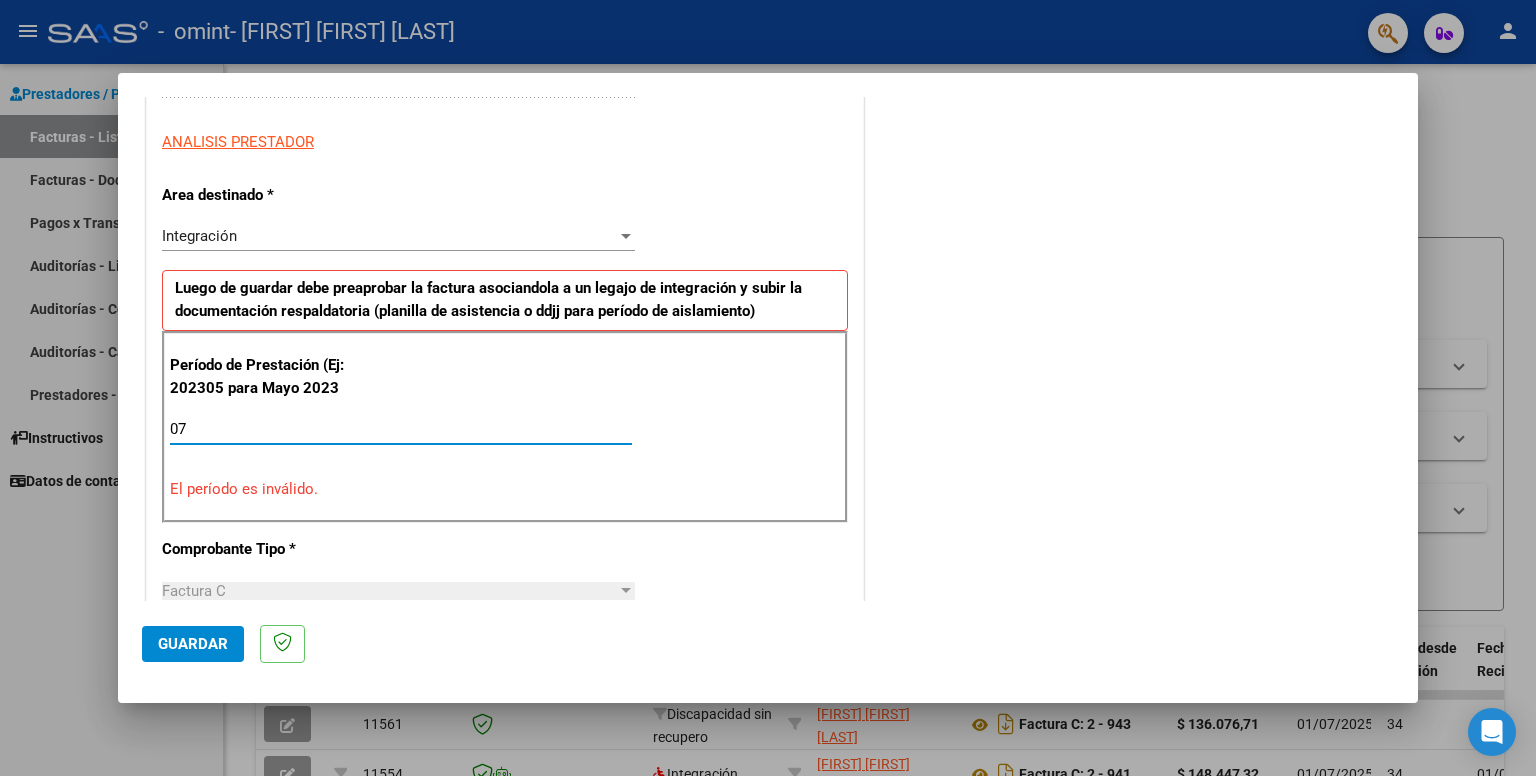 type on "0" 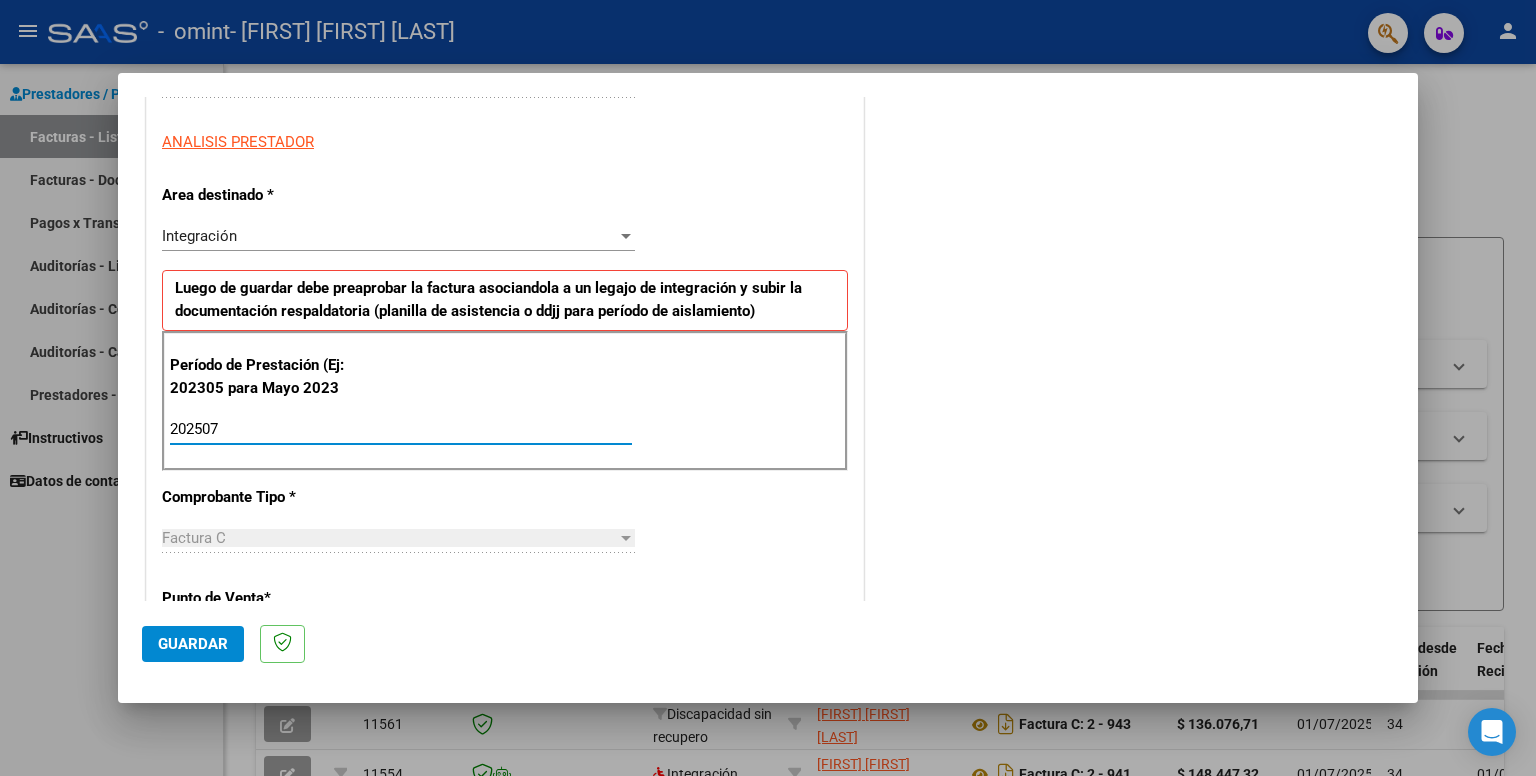 type on "202507" 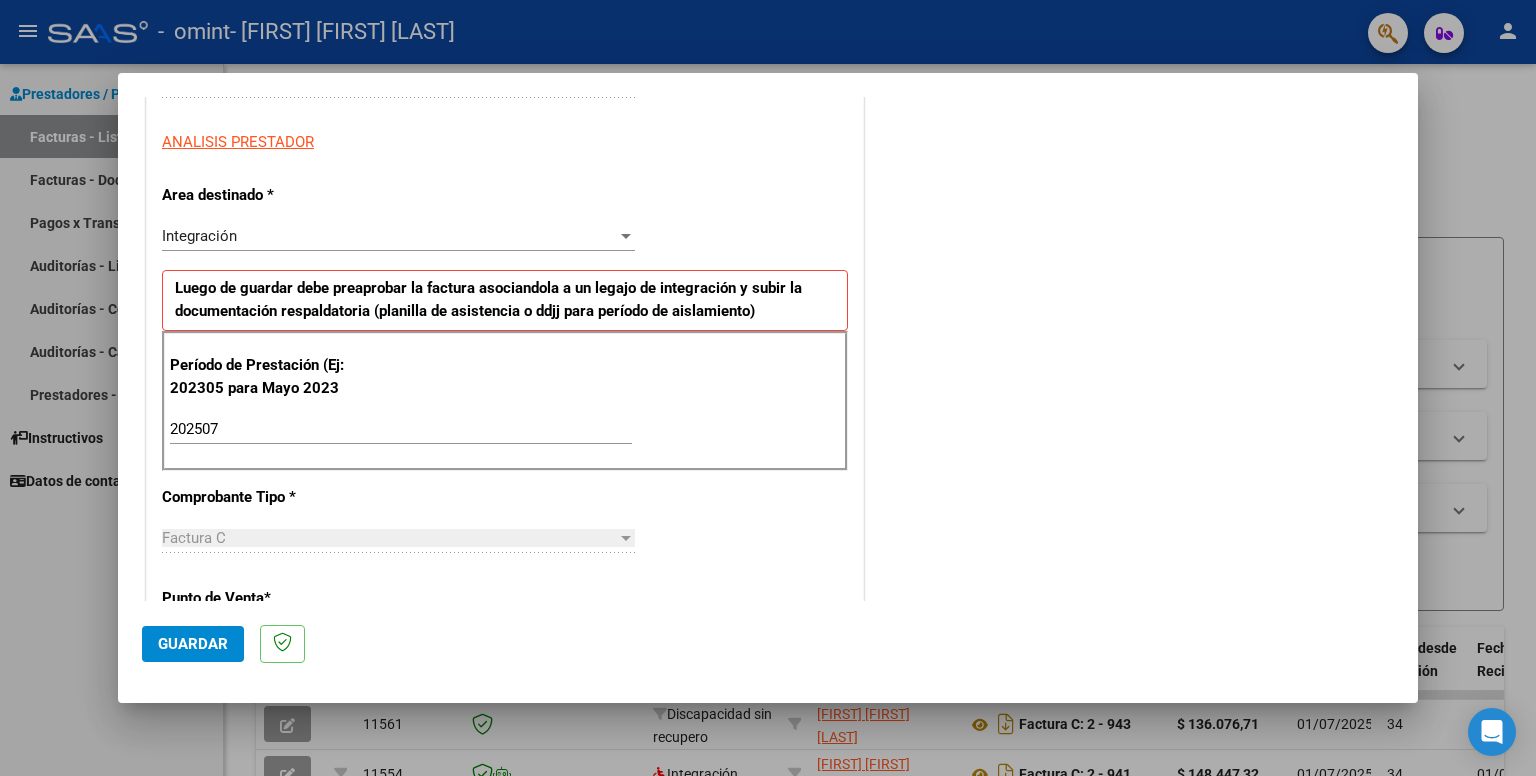 click on "CUIT  *   [CUIT] Ingresar CUIT  ANALISIS PRESTADOR  Area destinado * Integración Seleccionar Area Luego de guardar debe preaprobar la factura asociandola a un legajo de integración y subir la documentación respaldatoria (planilla de asistencia o ddjj para período de aislamiento)  Período de Prestación (Ej: 202305 para Mayo 2023    202507 Ingrese el Período de Prestación como indica el ejemplo   Comprobante Tipo * Factura C Seleccionar Tipo Punto de Venta  *   2 Ingresar el Nro.  Número  *   954 Ingresar el Nro.  Monto  *   $ 148.447,32 Ingresar el monto  Fecha del Cpbt.  *   2025-08-01 Ingresar la fecha  CAE / CAEA (no ingrese CAI)    75312948983588 Ingresar el CAE o CAEA (no ingrese CAI)  Fecha de Vencimiento    Ingresar la fecha  Ref. Externa    Ingresar la ref.  N° Liquidación    Ingresar el N° Liquidación" at bounding box center [505, 733] 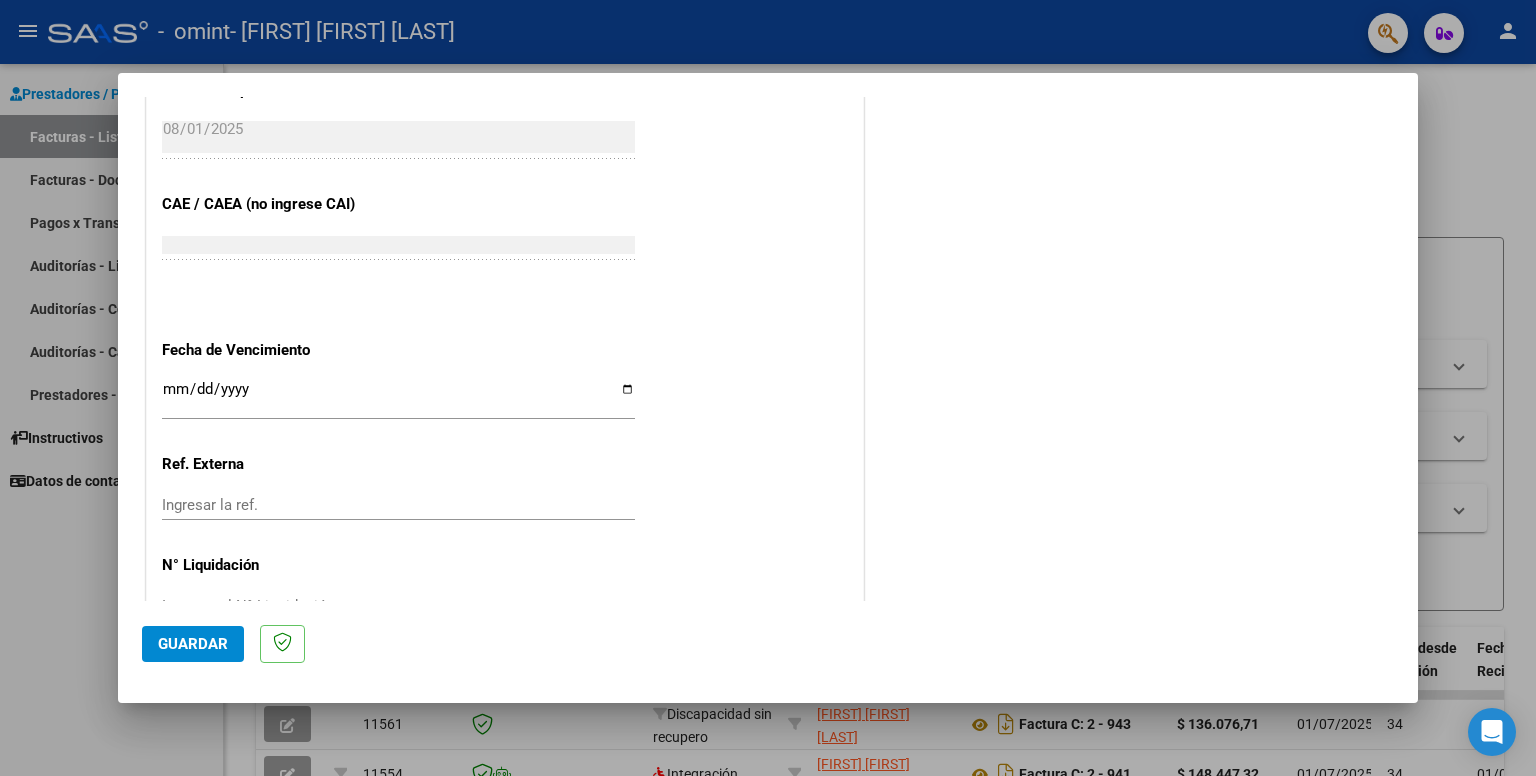 scroll, scrollTop: 1215, scrollLeft: 0, axis: vertical 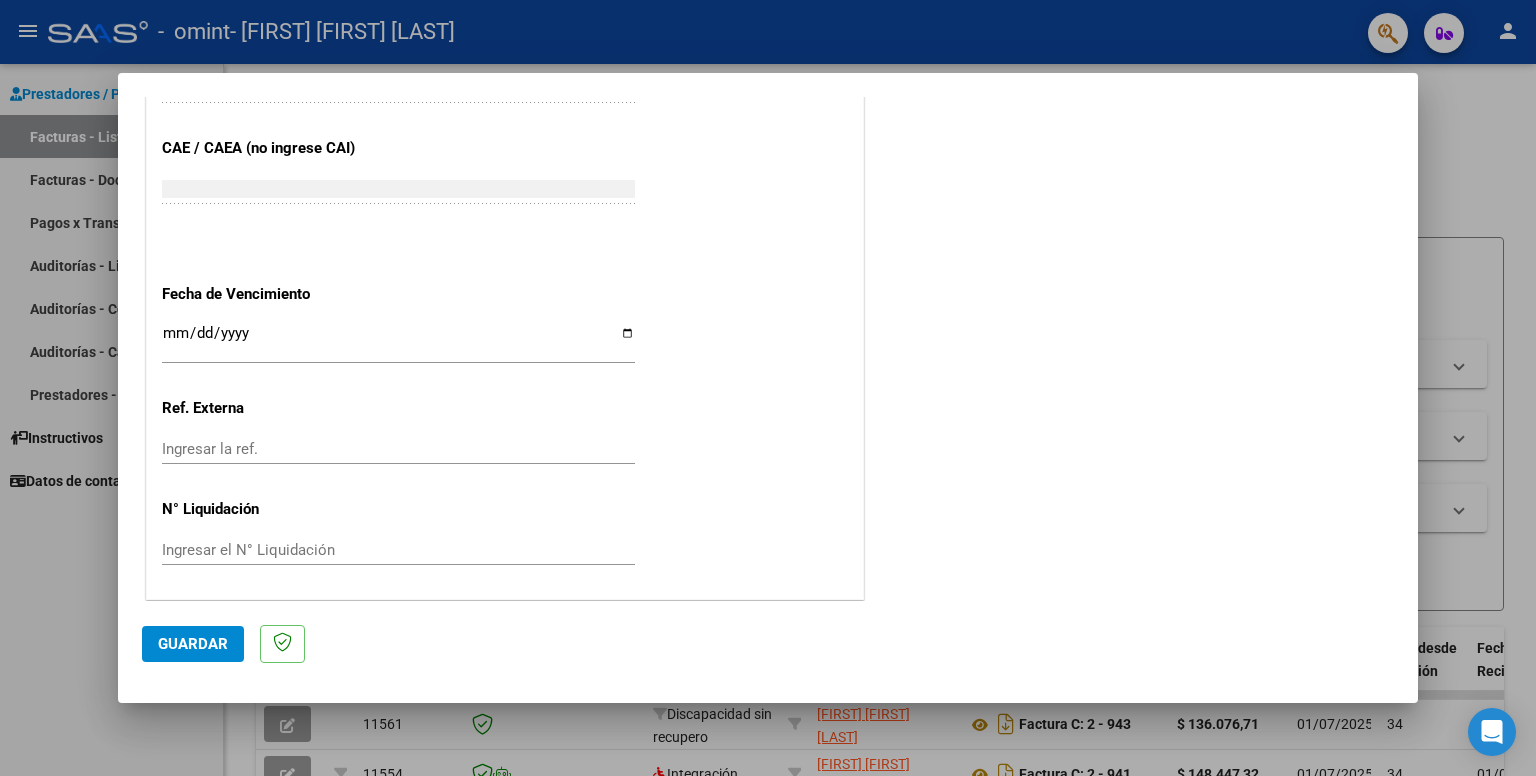 click on "Ingresar la fecha" at bounding box center [398, 341] 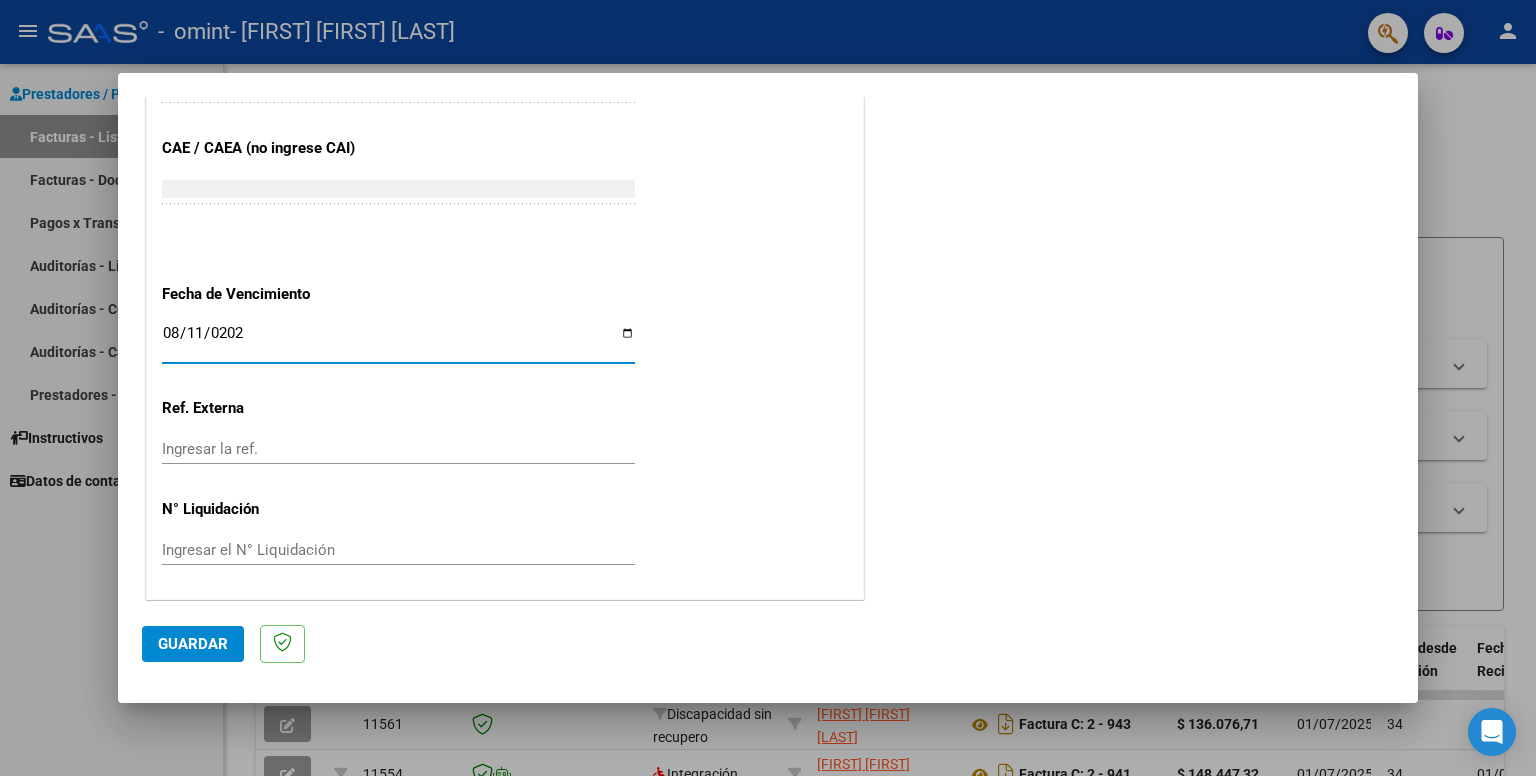 type on "2025-08-11" 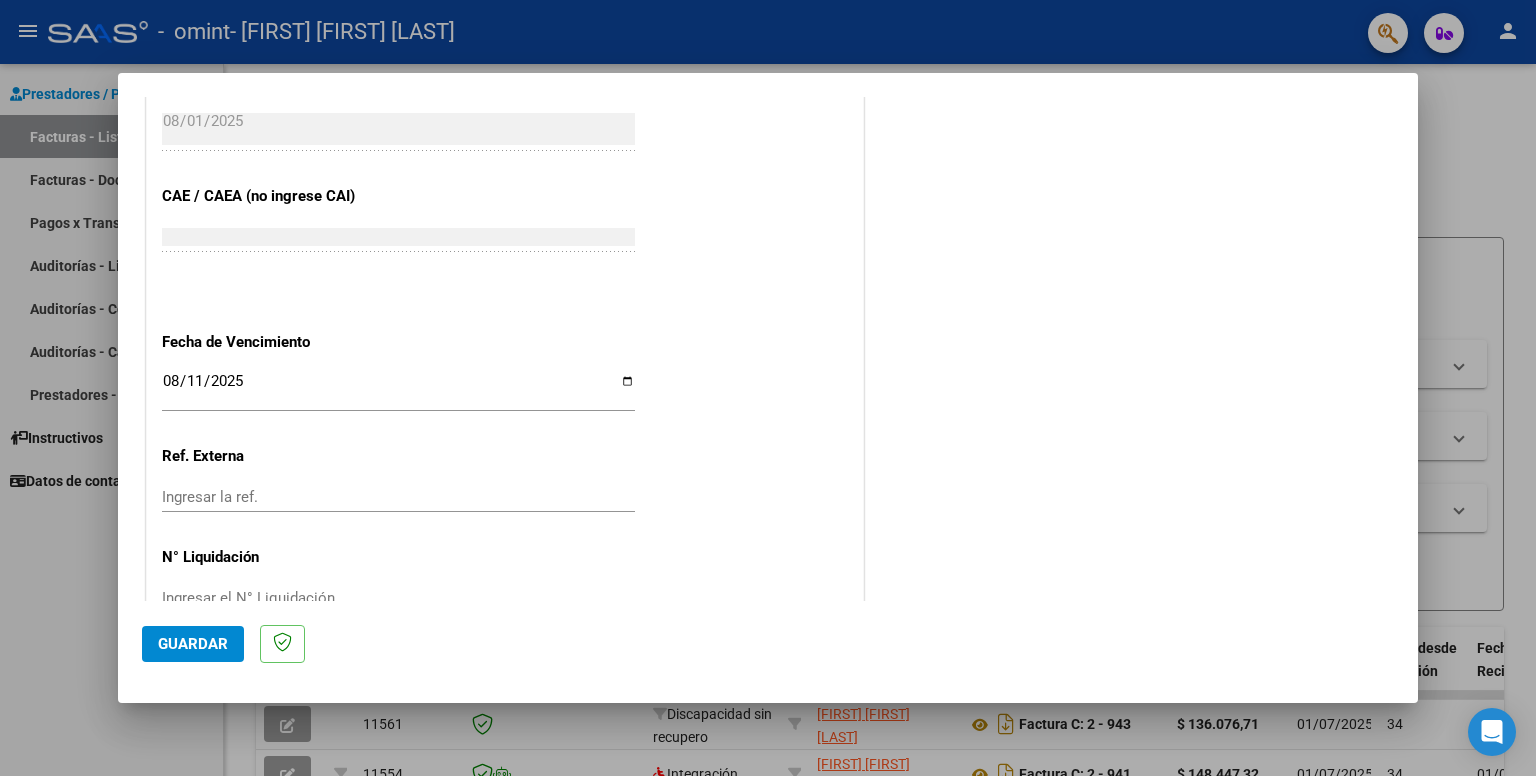 scroll, scrollTop: 1215, scrollLeft: 0, axis: vertical 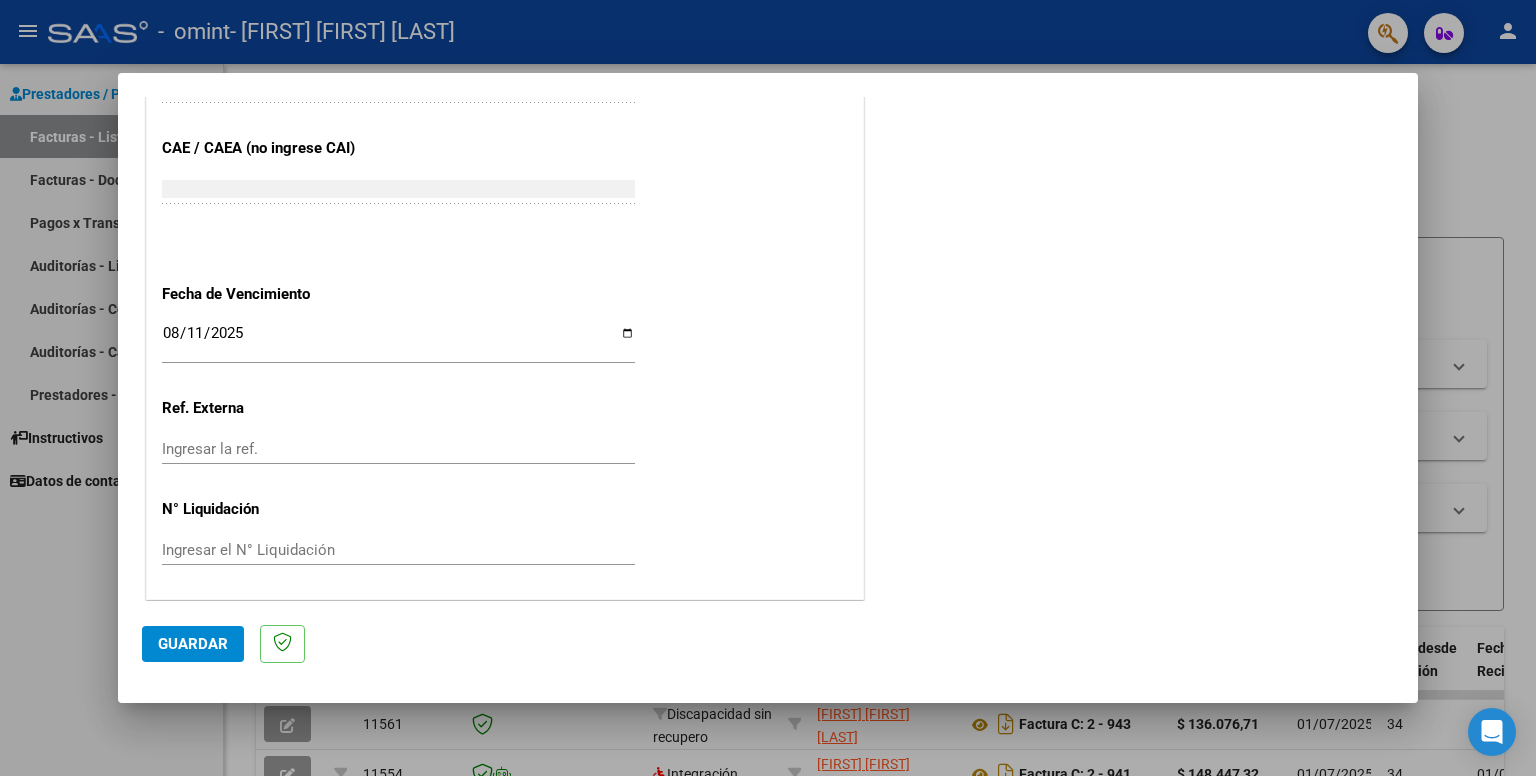 click on "Guardar" 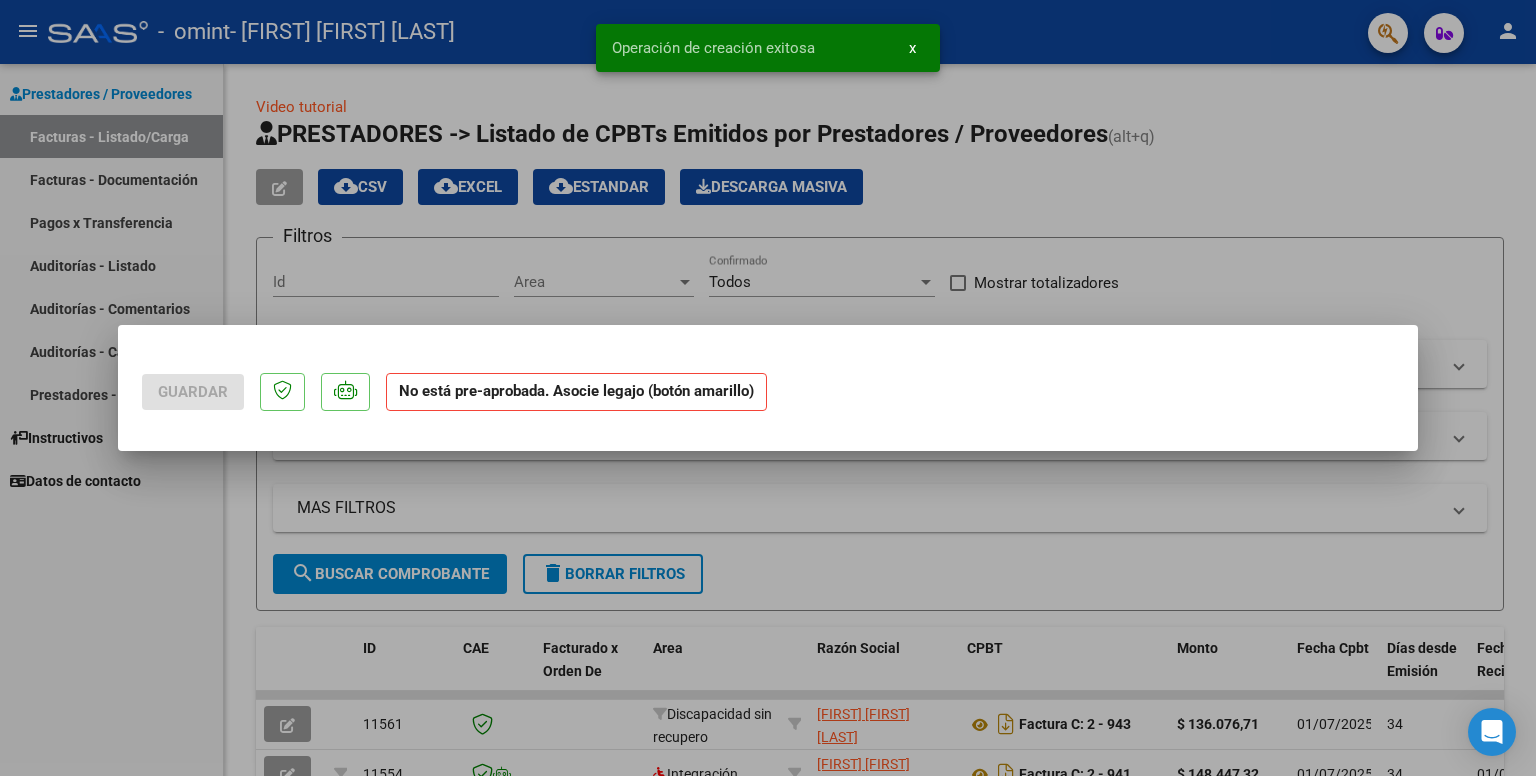 scroll, scrollTop: 0, scrollLeft: 0, axis: both 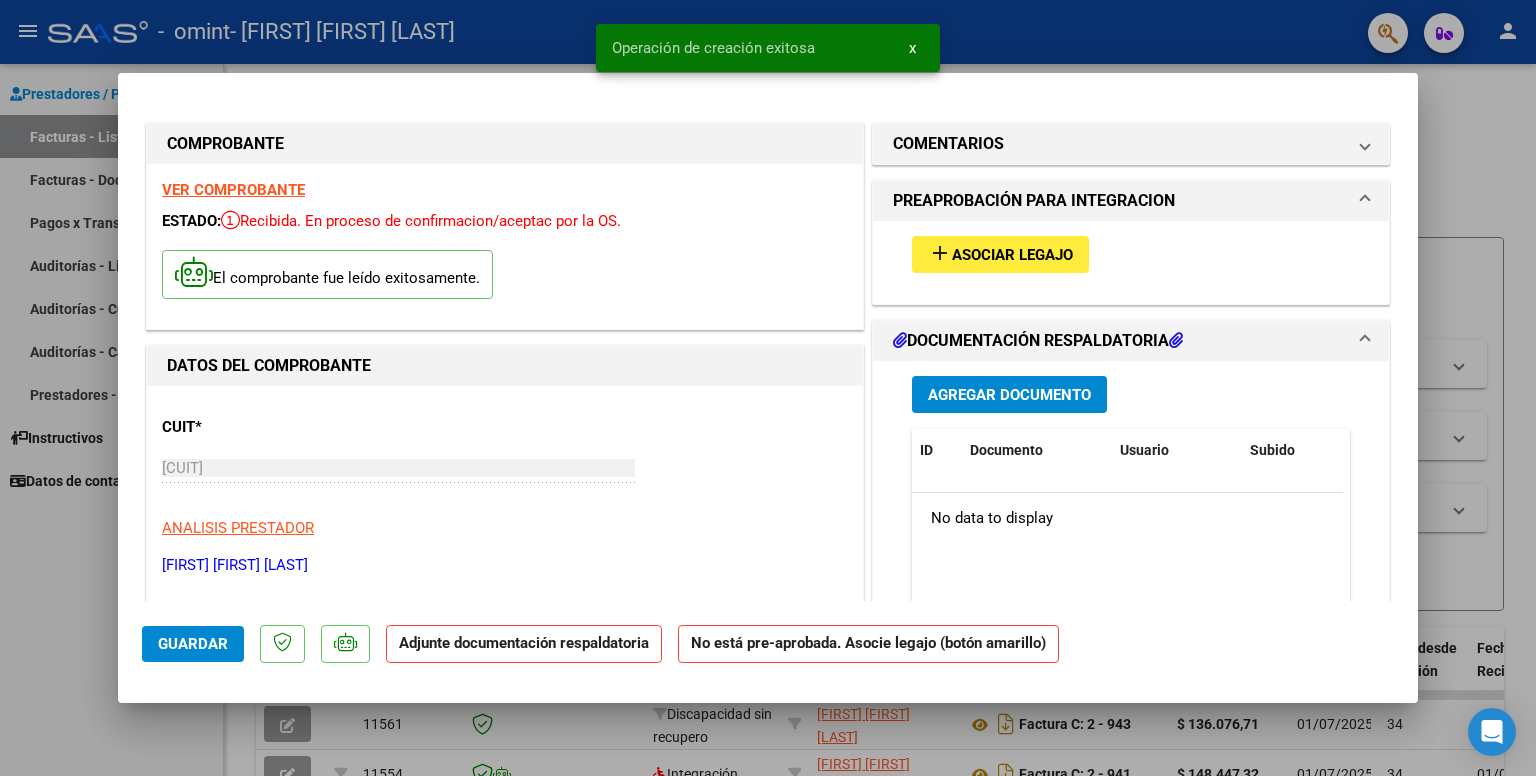click on "Asociar Legajo" at bounding box center [1012, 255] 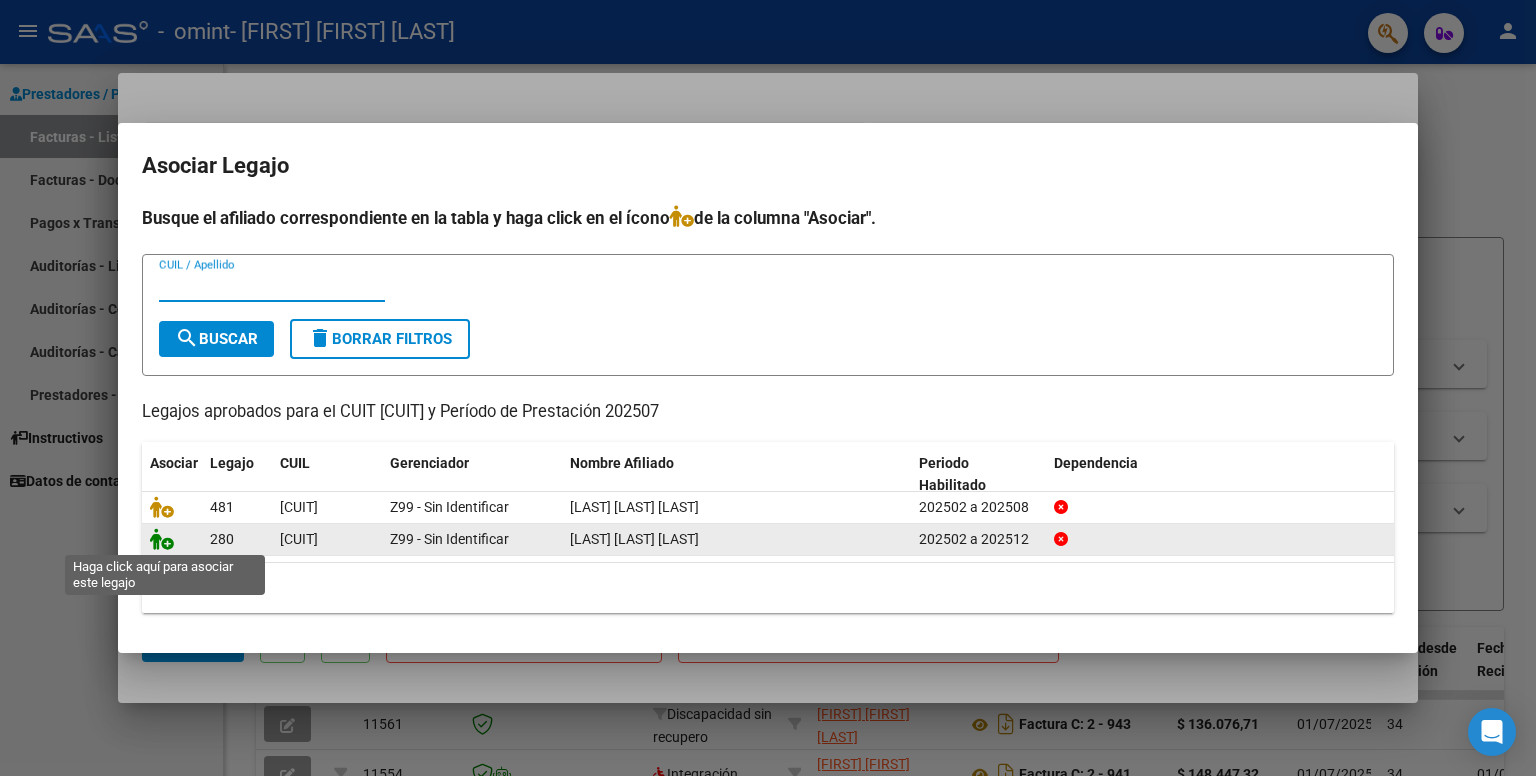 click 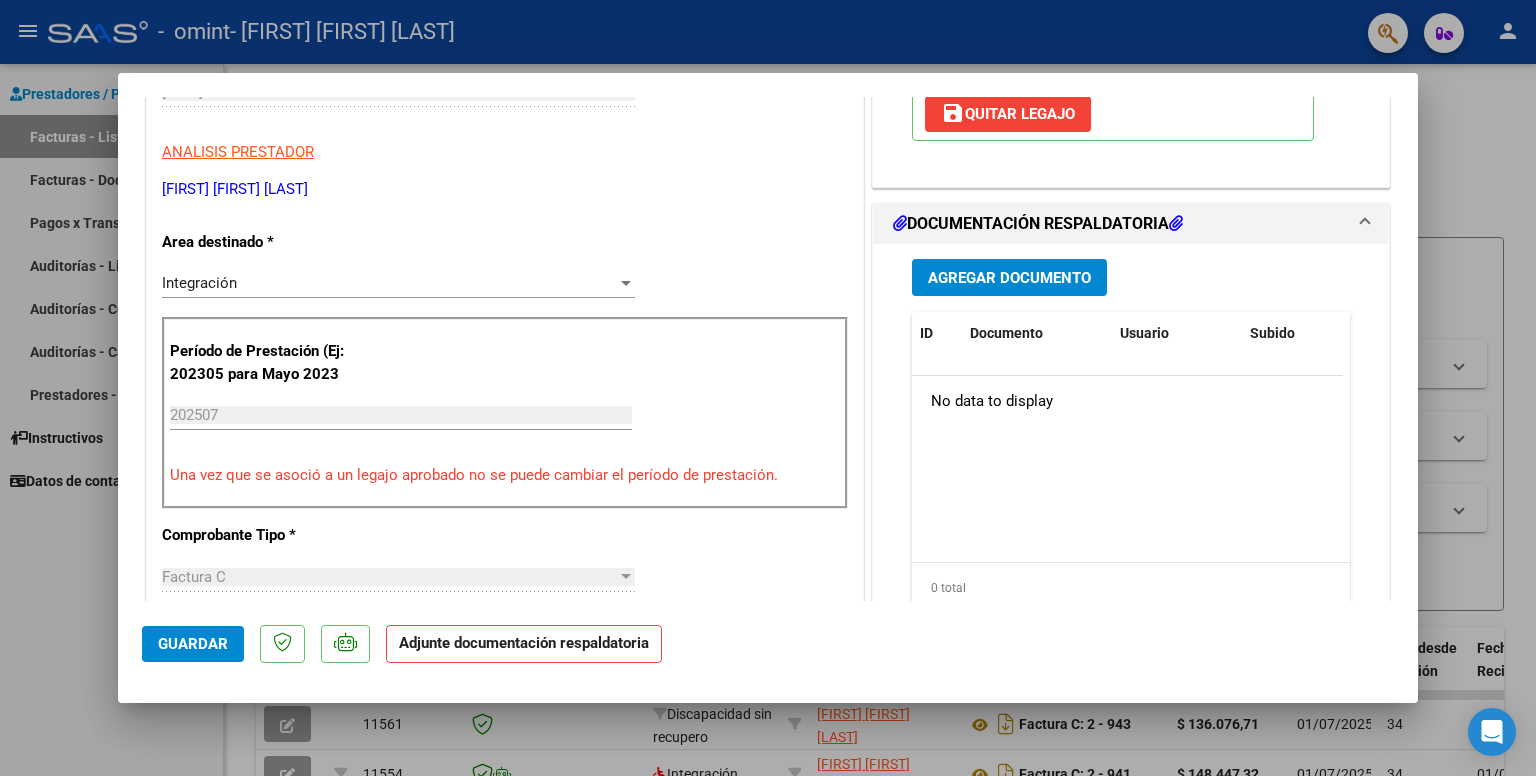 scroll, scrollTop: 360, scrollLeft: 0, axis: vertical 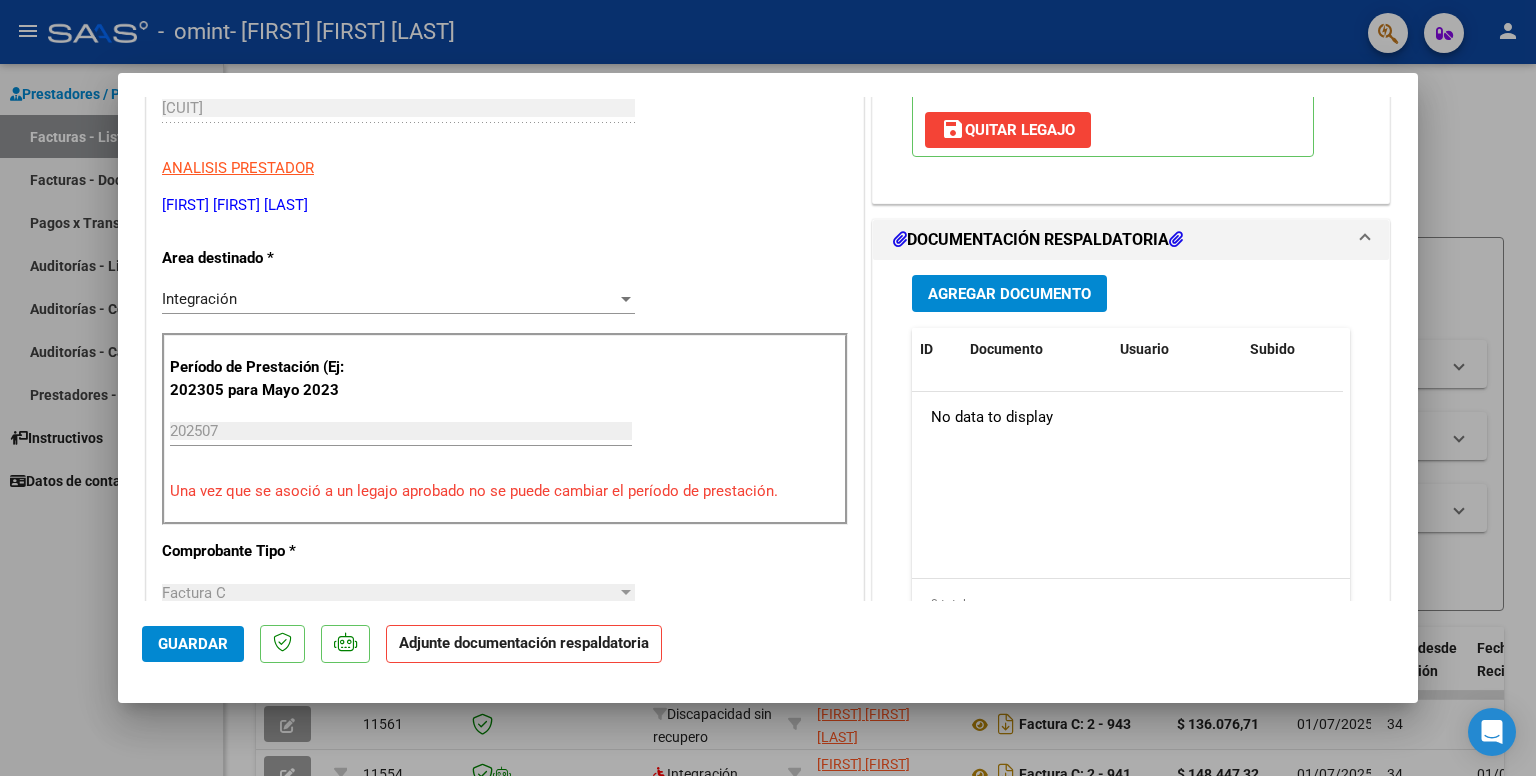 click on "Agregar Documento" at bounding box center (1009, 294) 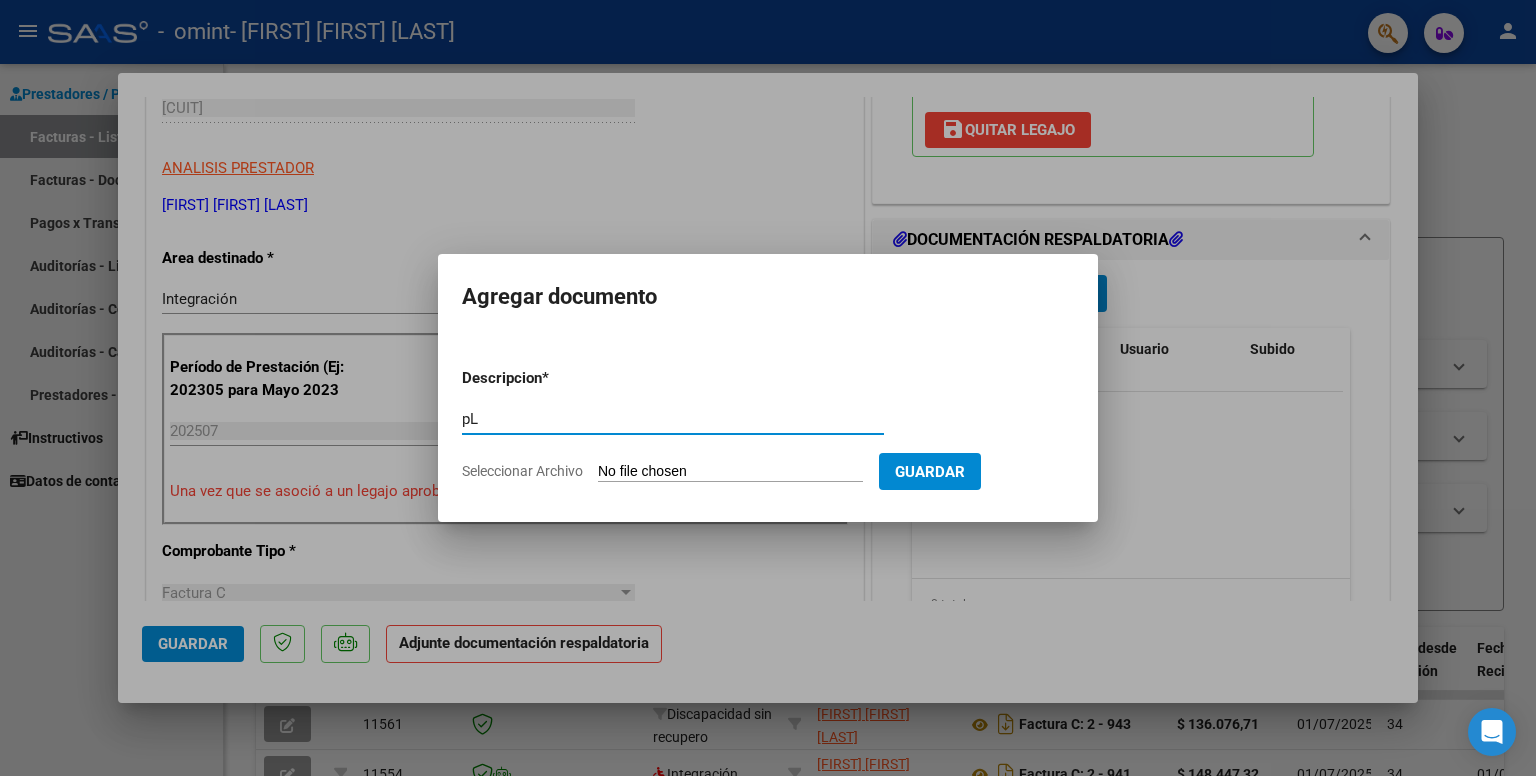 type on "p" 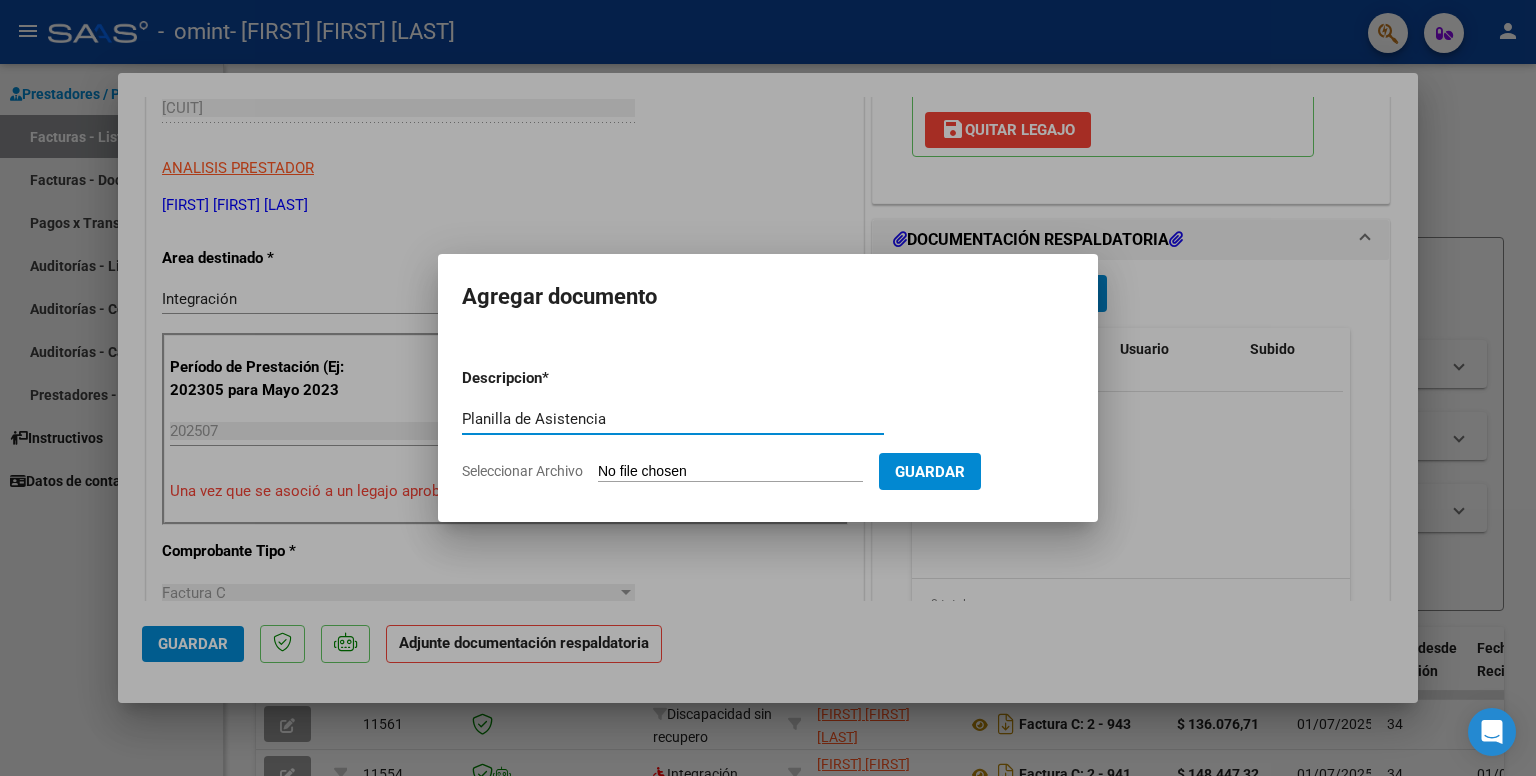 type on "Planilla de Asistencia" 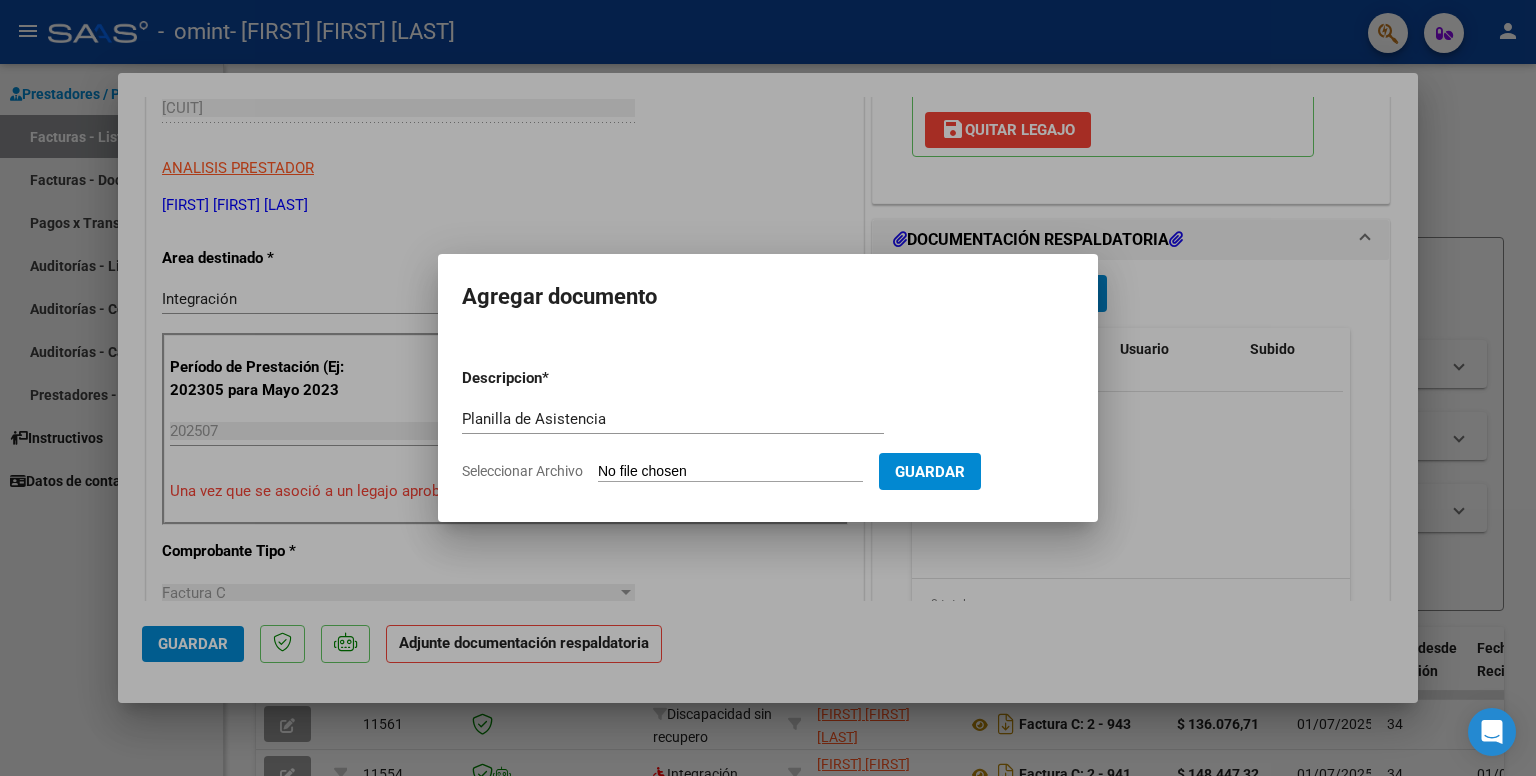 click on "Seleccionar Archivo" at bounding box center (730, 472) 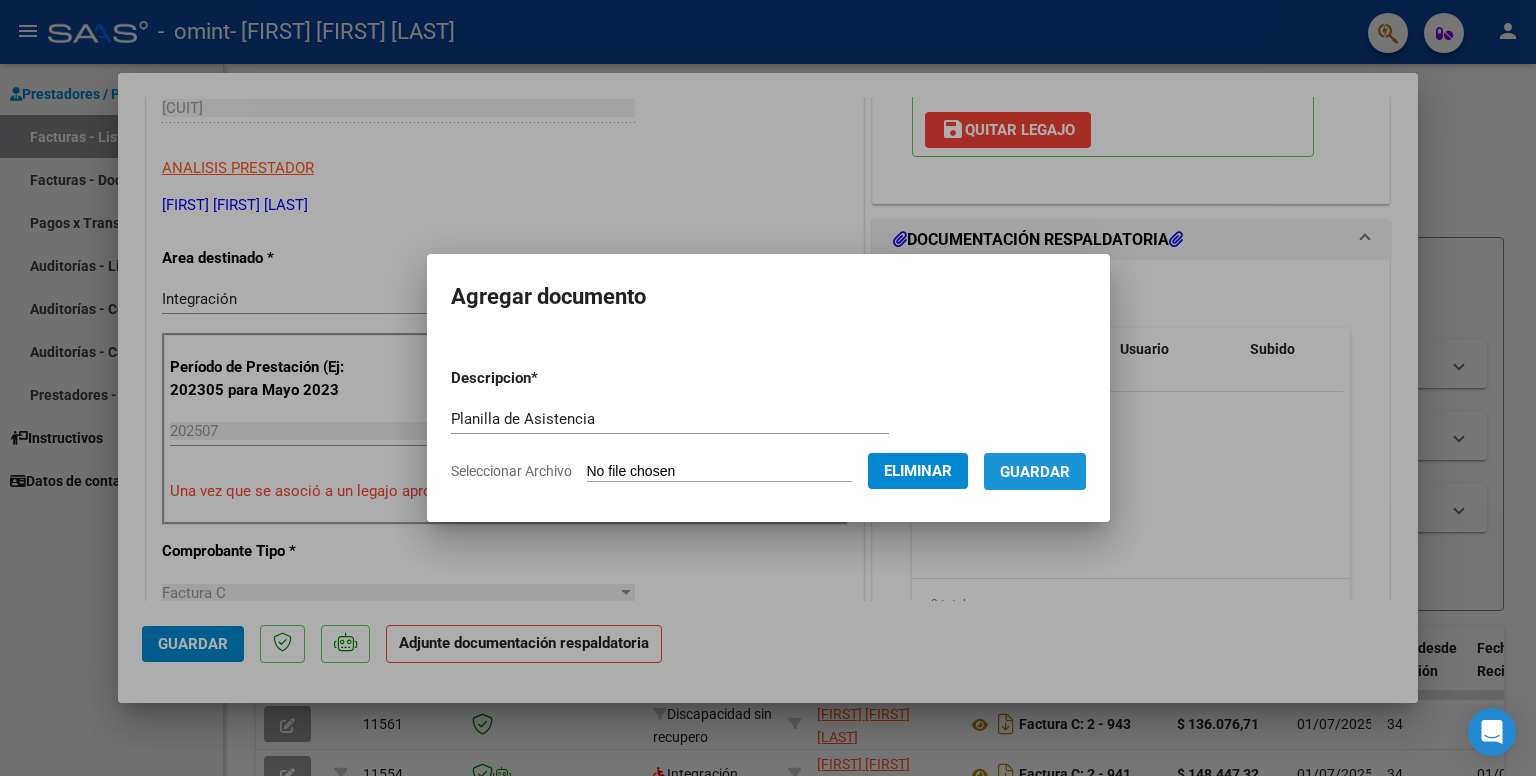 click on "Guardar" at bounding box center (1035, 472) 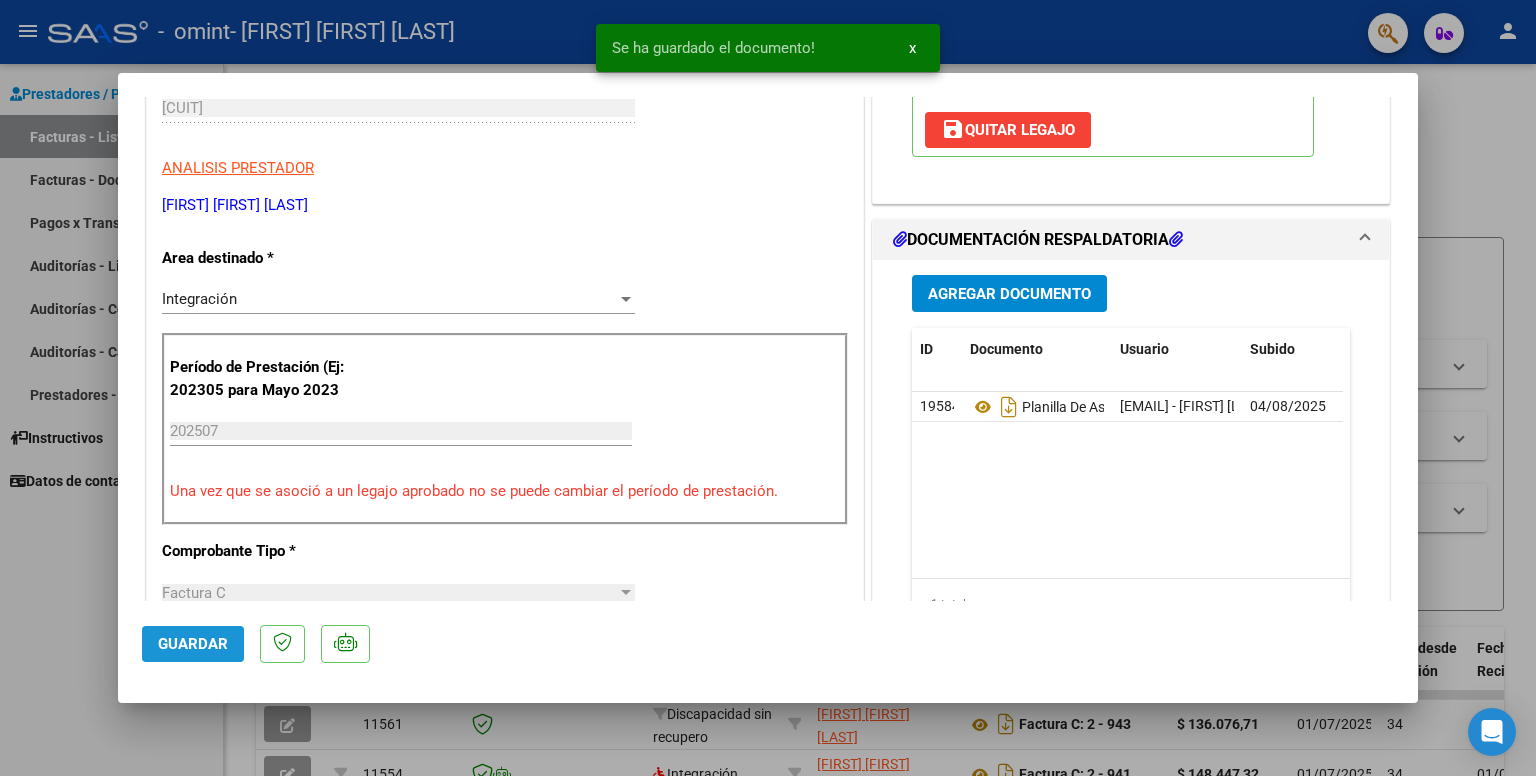 click on "Guardar" 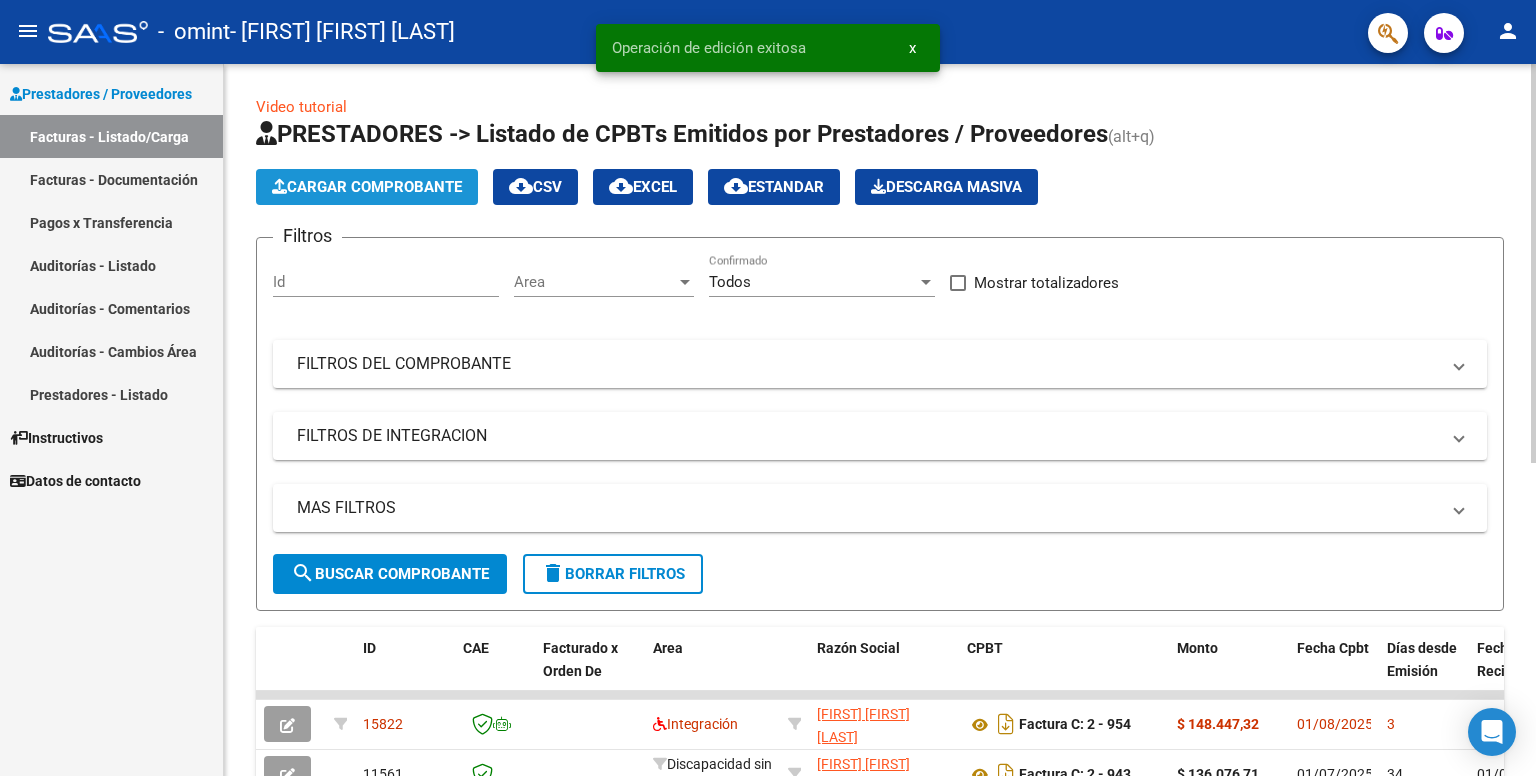 click on "Cargar Comprobante" 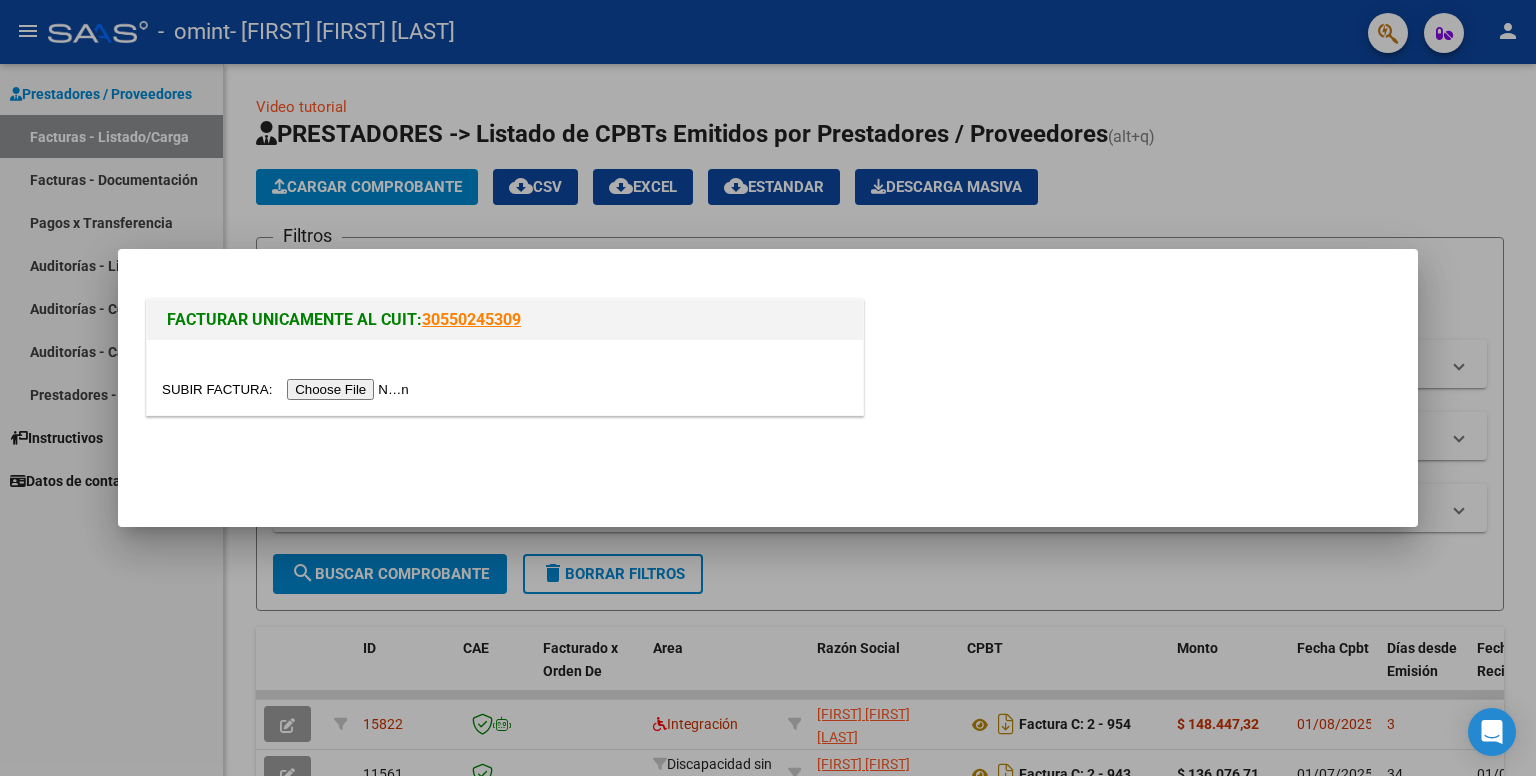 click at bounding box center [288, 389] 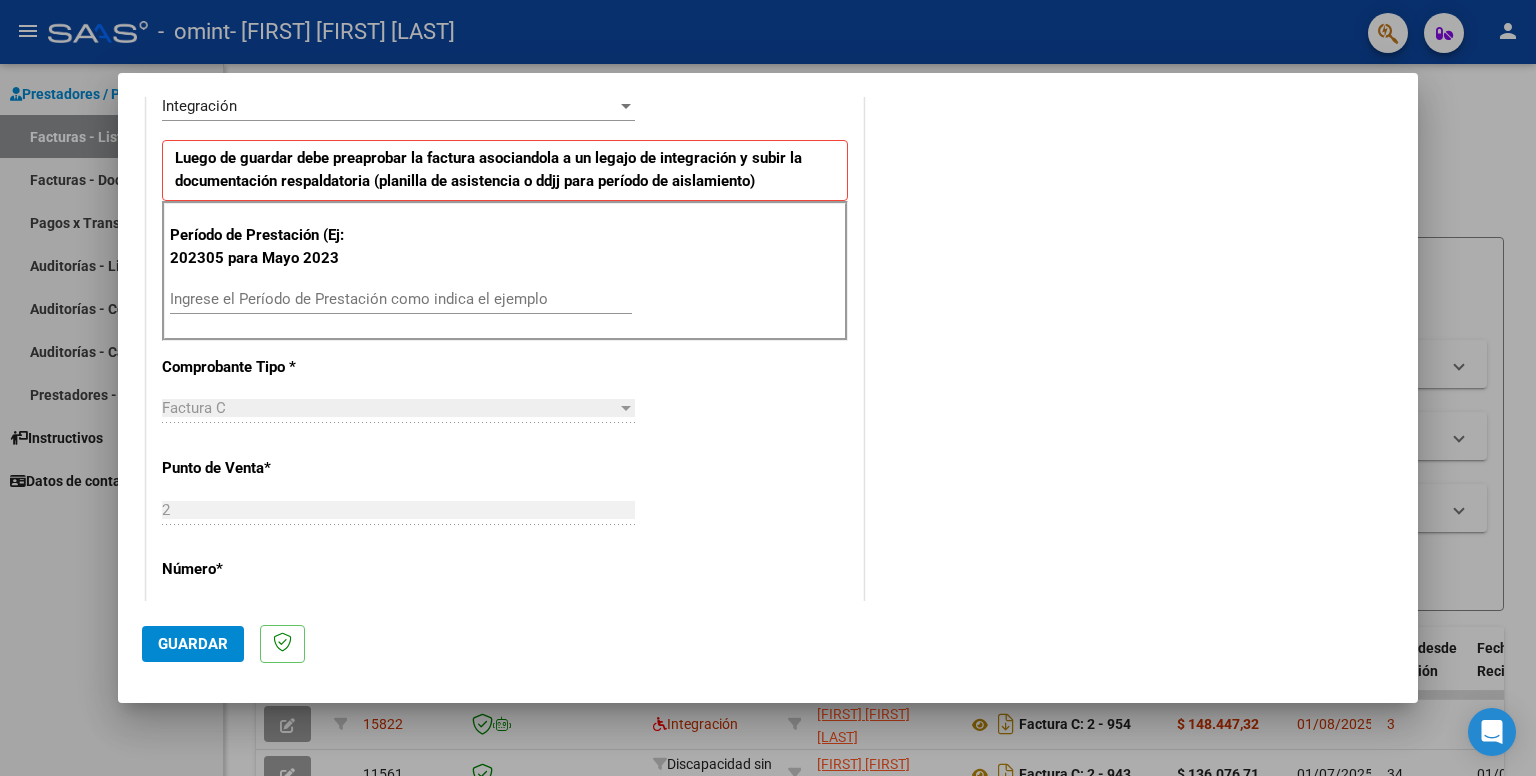 scroll, scrollTop: 480, scrollLeft: 0, axis: vertical 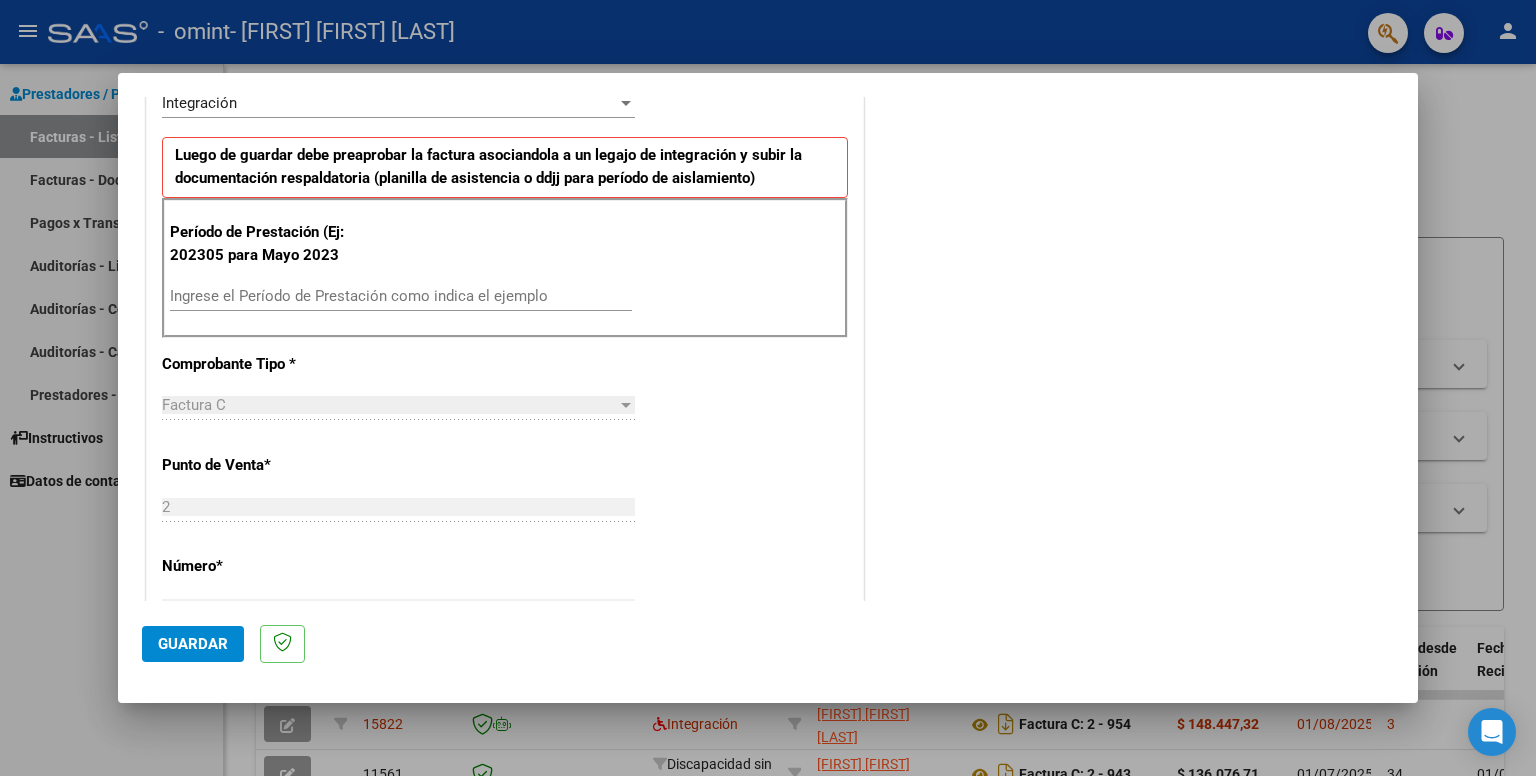 click on "Ingrese el Período de Prestación como indica el ejemplo" at bounding box center (401, 296) 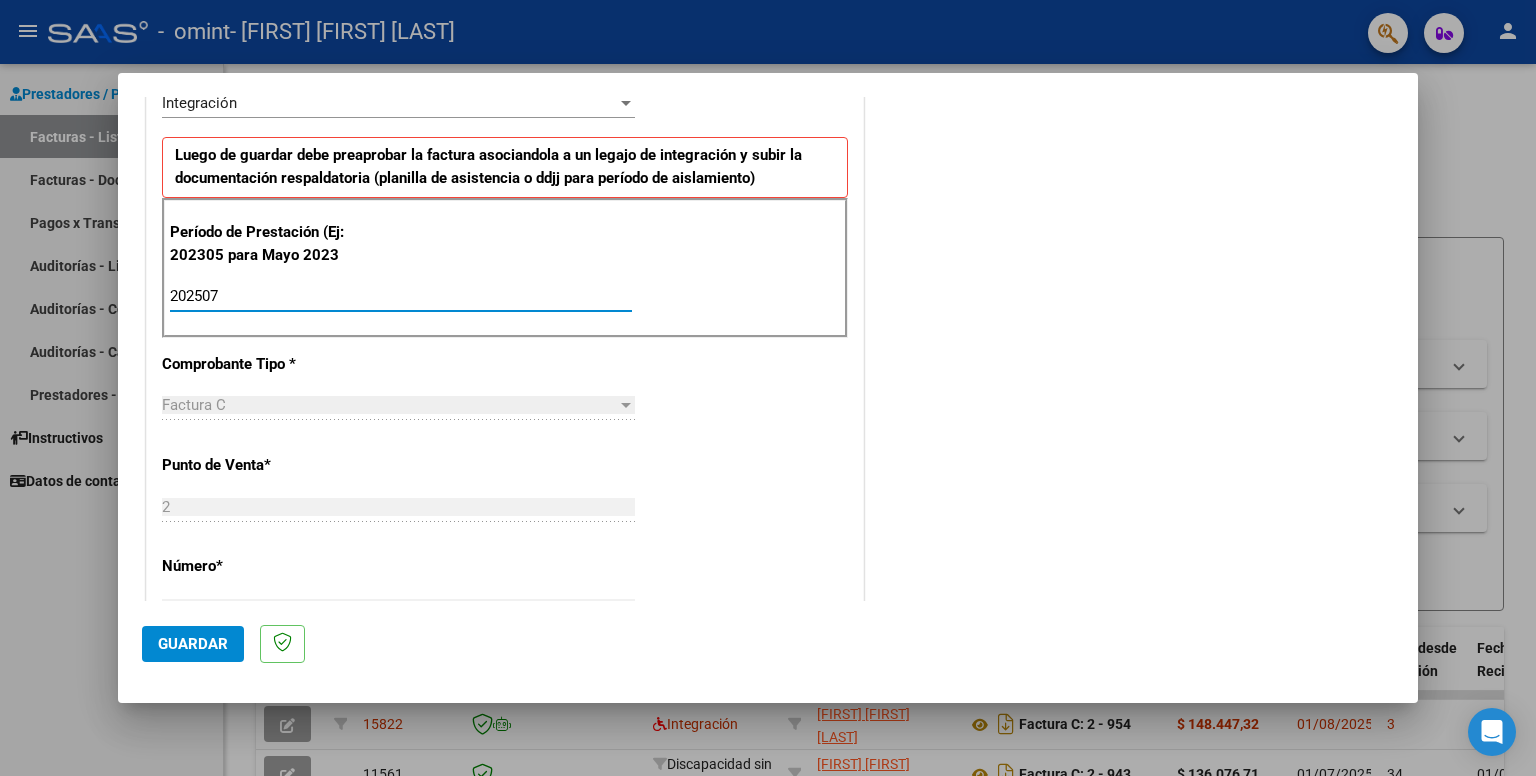 type on "202507" 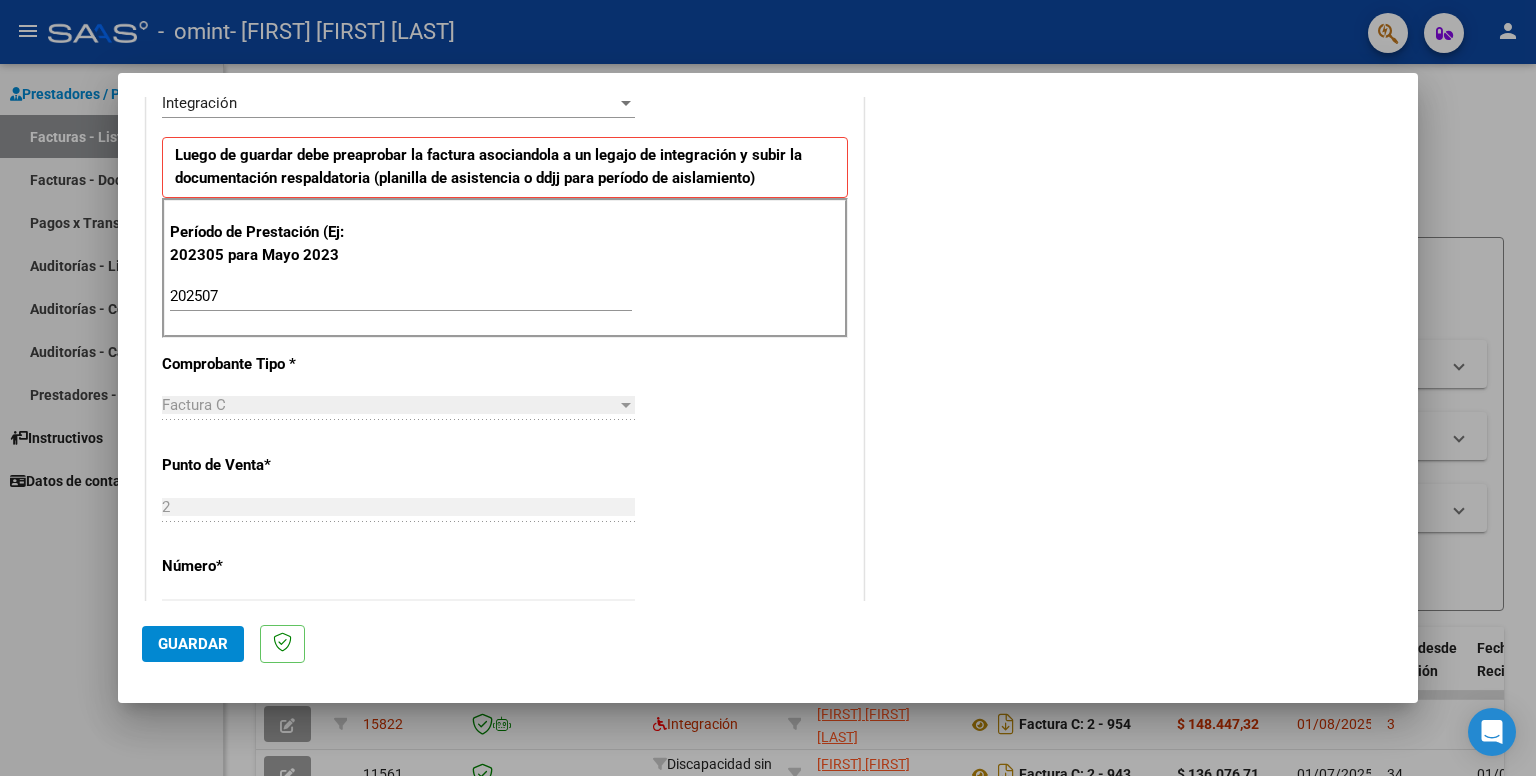 click on "CUIT  *   [CUIT] Ingresar CUIT  ANALISIS PRESTADOR  Area destinado * Integración Seleccionar Area Luego de guardar debe preaprobar la factura asociandola a un legajo de integración y subir la documentación respaldatoria (planilla de asistencia o ddjj para período de aislamiento)  Período de Prestación (Ej: 202305 para Mayo 2023    202507 Ingrese el Período de Prestación como indica el ejemplo   Comprobante Tipo * Factura C Seleccionar Tipo Punto de Venta  *   2 Ingresar el Nro.  Número  *   956 Ingresar el Nro.  Monto  *   $ 148.447,32 Ingresar el monto  Fecha del Cpbt.  *   2025-08-01 Ingresar la fecha  CAE / CAEA (no ingrese CAI)    75312949595060 Ingresar el CAE o CAEA (no ingrese CAI)  Fecha de Vencimiento    Ingresar la fecha  Ref. Externa    Ingresar la ref.  N° Liquidación    Ingresar el N° Liquidación" at bounding box center (505, 600) 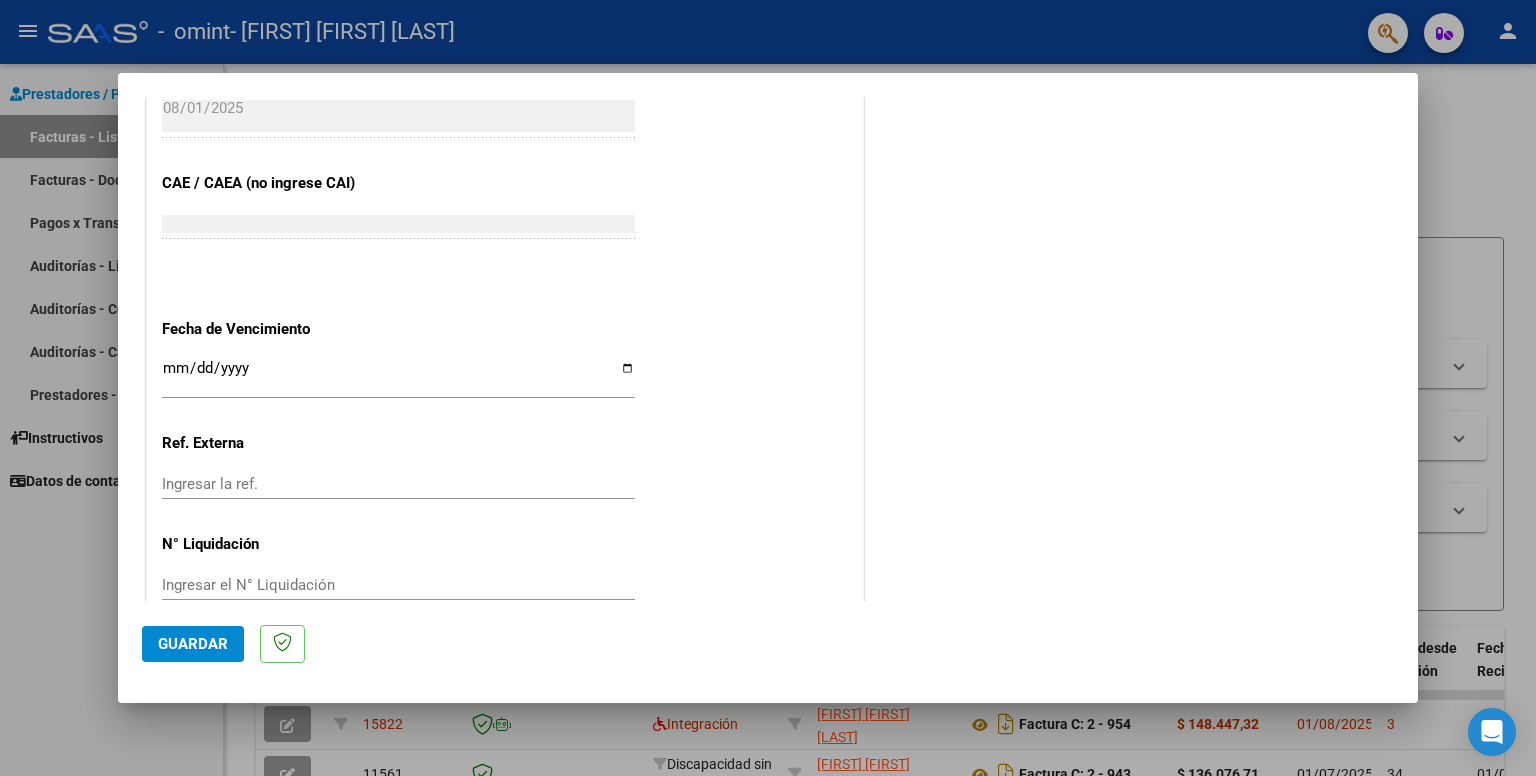 scroll, scrollTop: 1215, scrollLeft: 0, axis: vertical 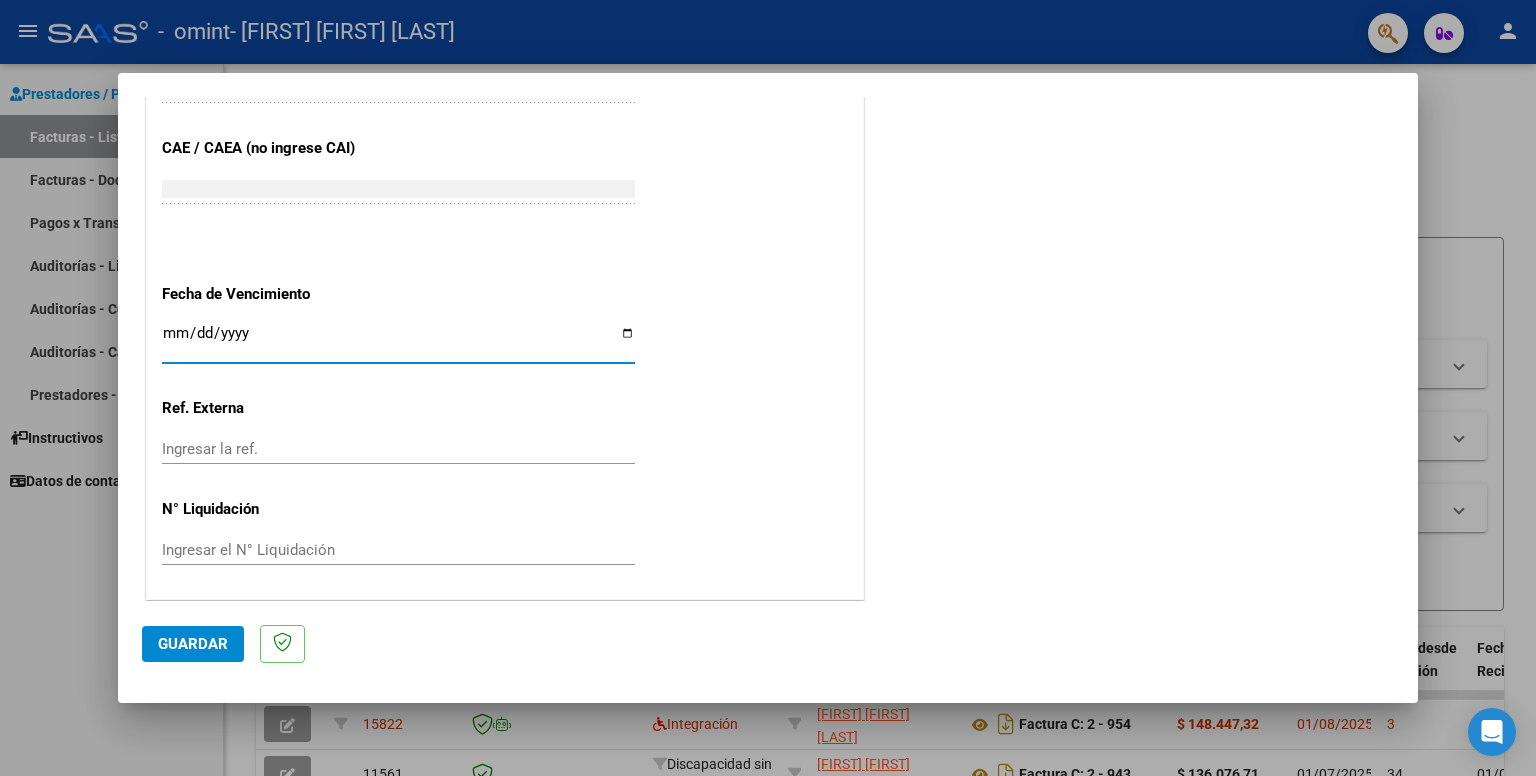 click on "Ingresar la fecha" at bounding box center (398, 341) 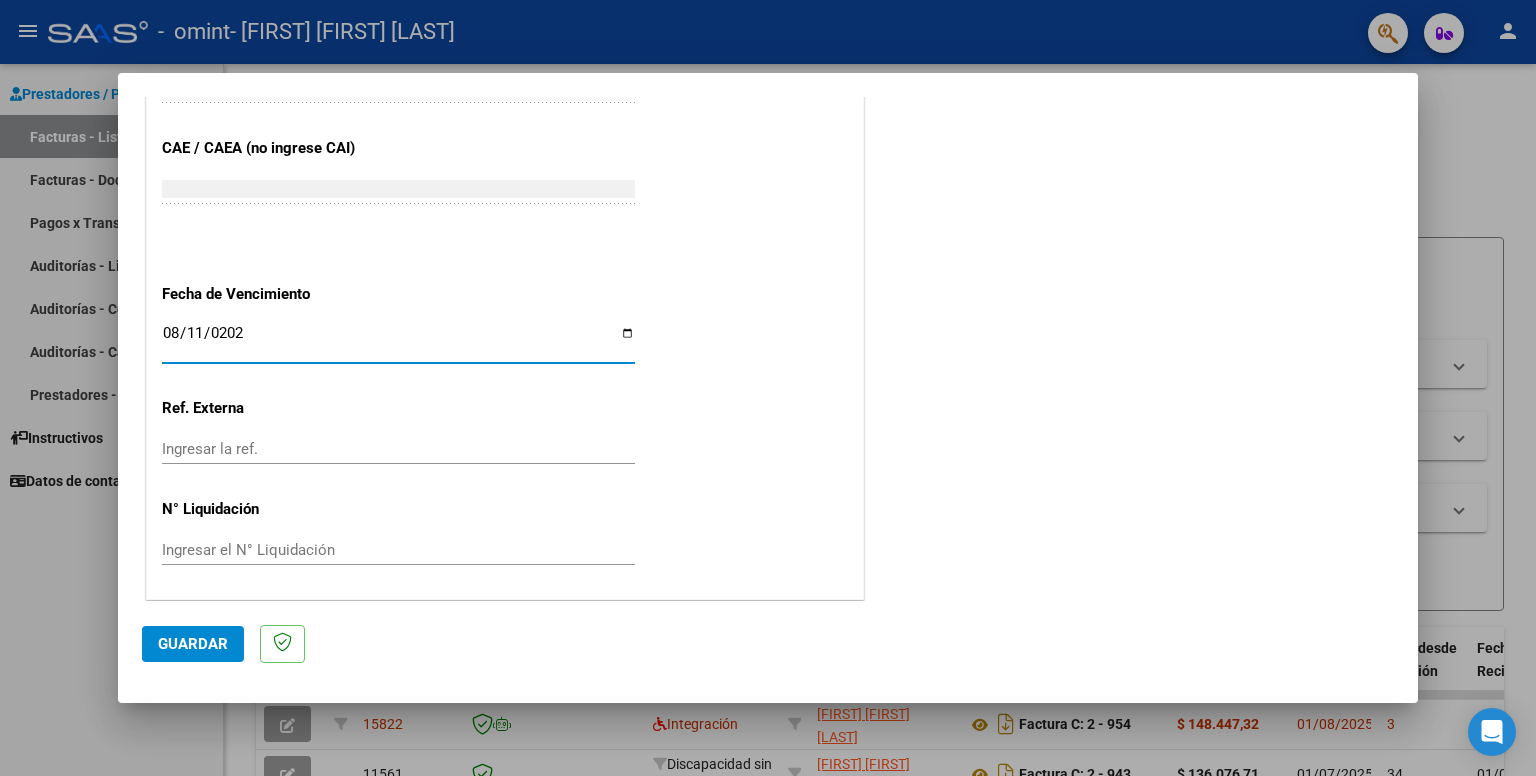 type on "2025-08-11" 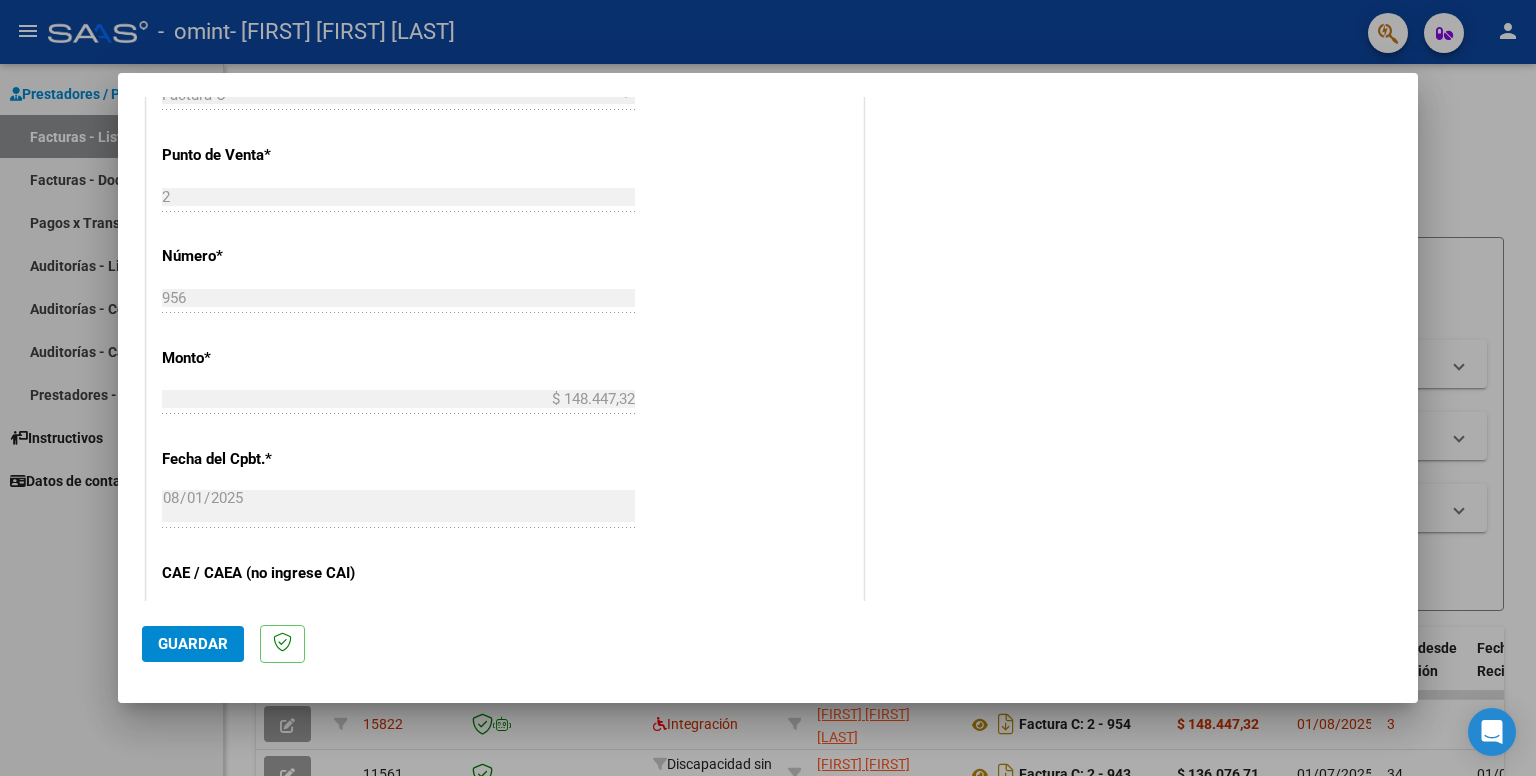 scroll, scrollTop: 1215, scrollLeft: 0, axis: vertical 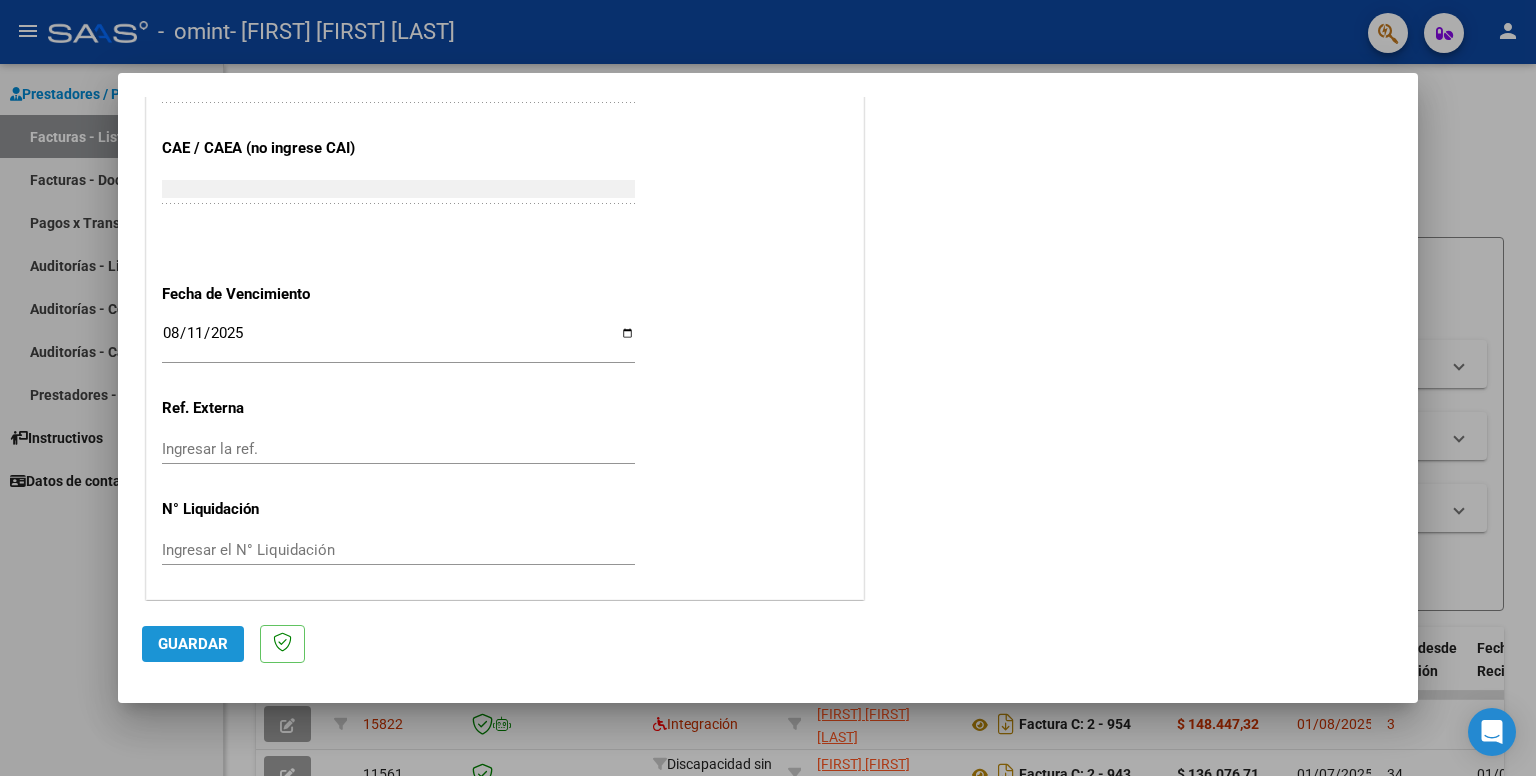 click on "Guardar" 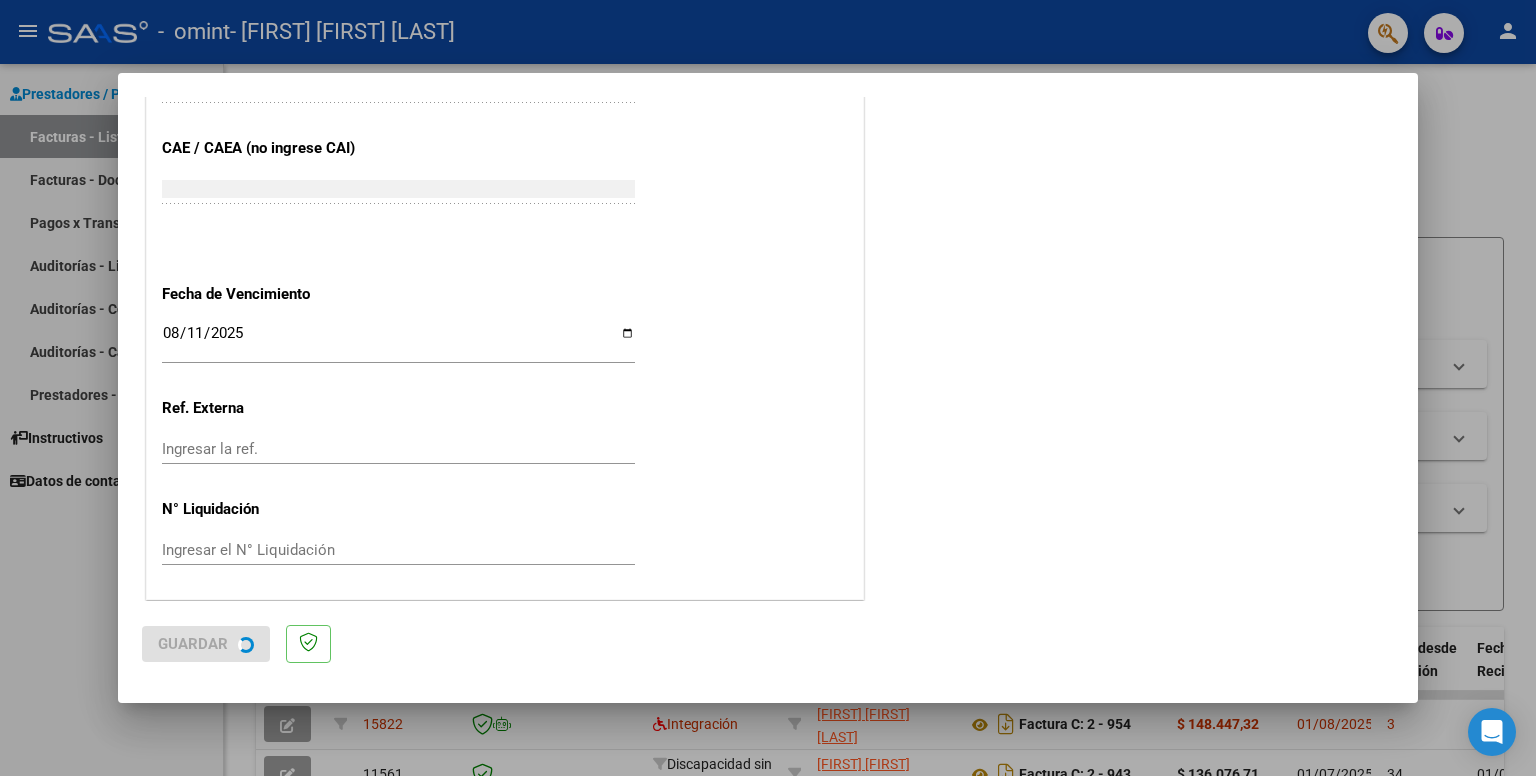 scroll, scrollTop: 0, scrollLeft: 0, axis: both 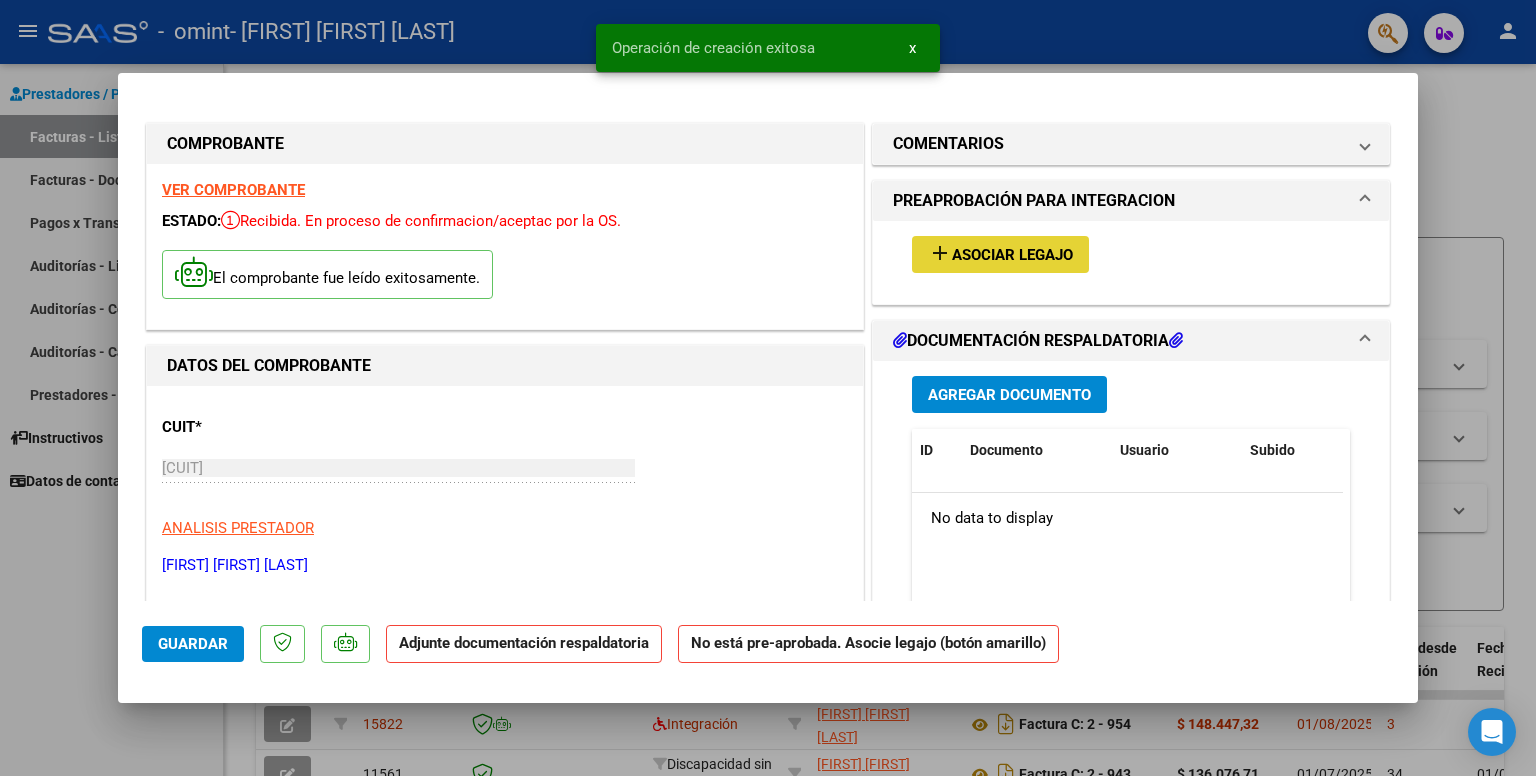 click on "Asociar Legajo" at bounding box center (1012, 255) 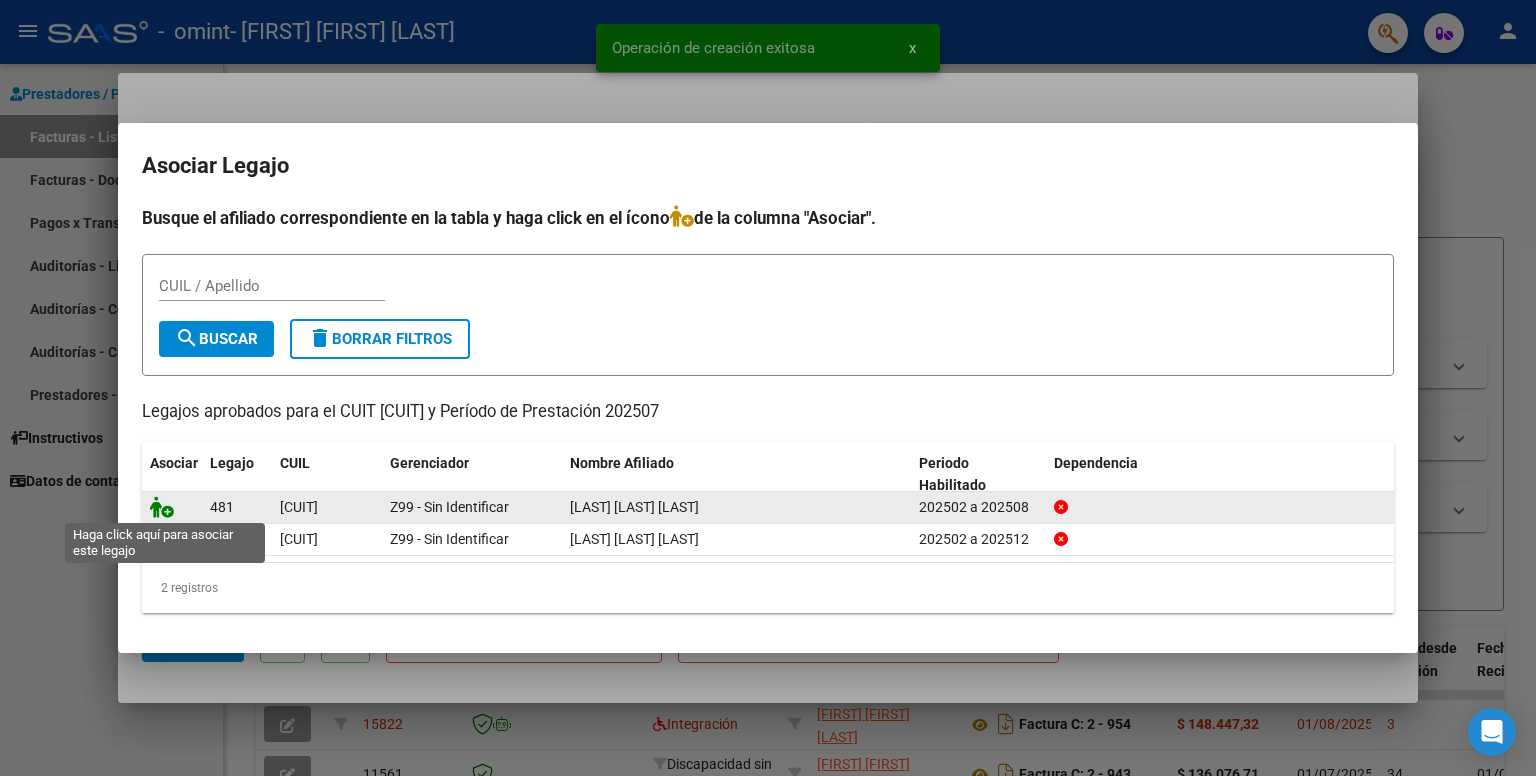 click 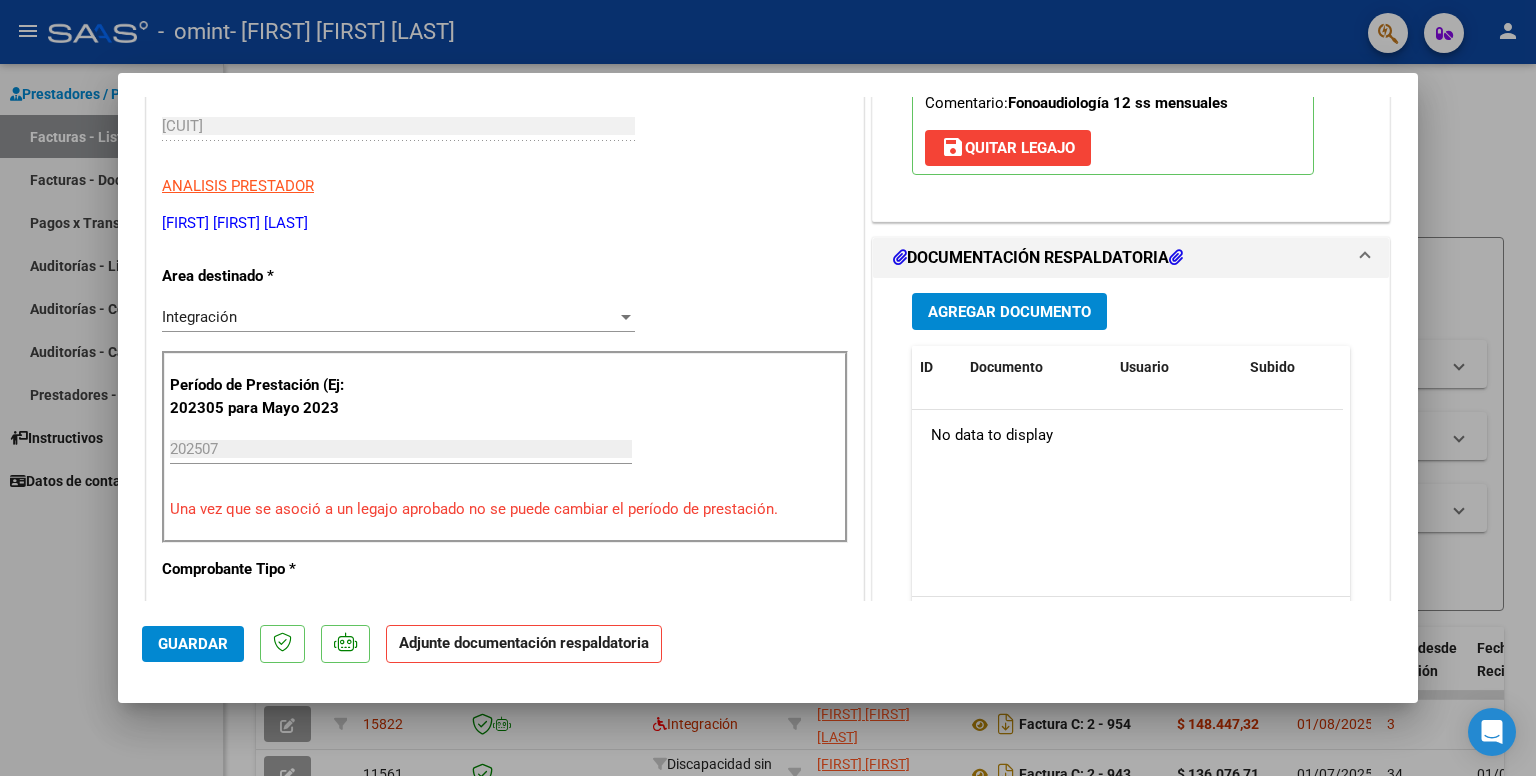 scroll, scrollTop: 397, scrollLeft: 0, axis: vertical 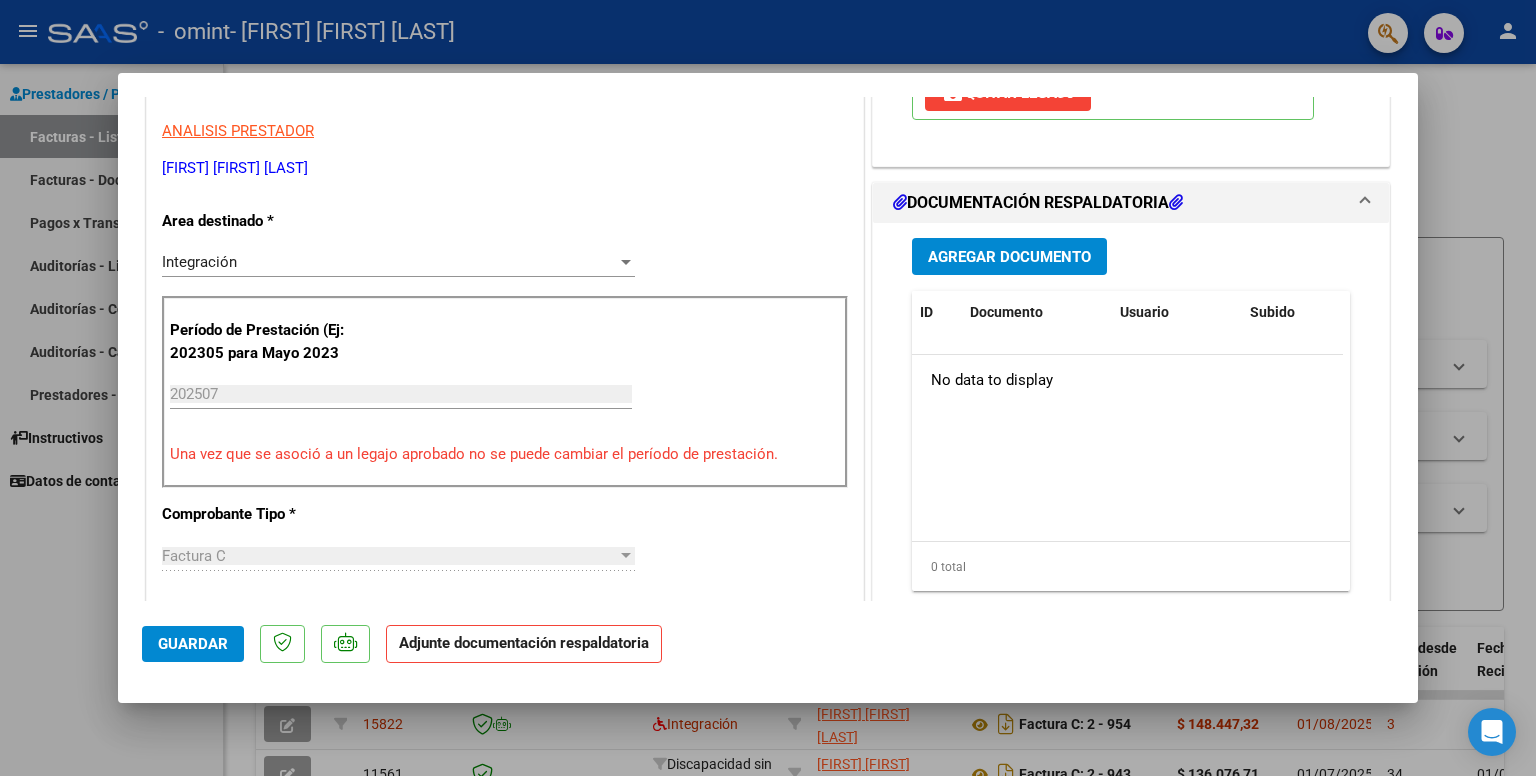 click on "Agregar Documento" at bounding box center (1009, 257) 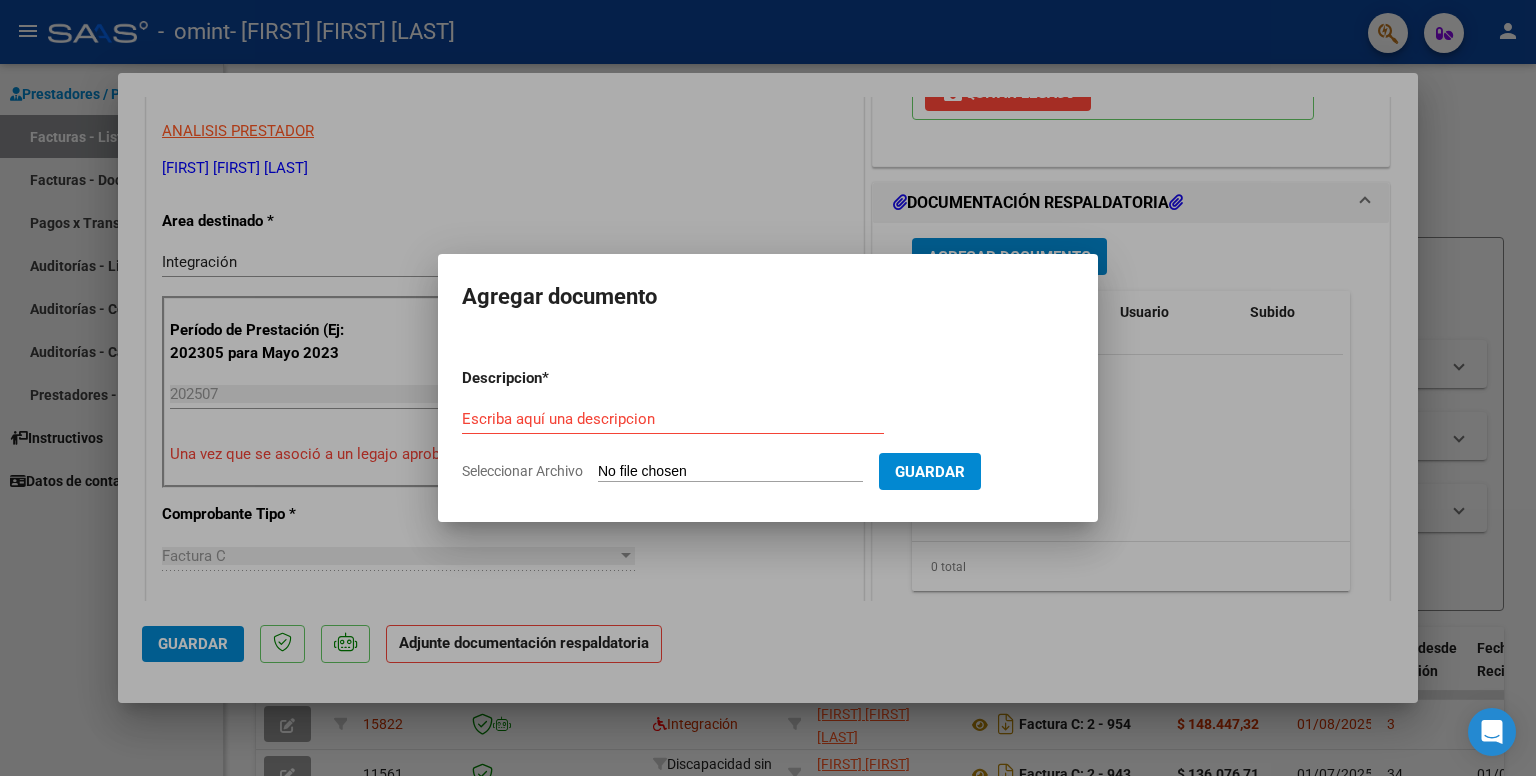 click on "Seleccionar Archivo" at bounding box center [730, 472] 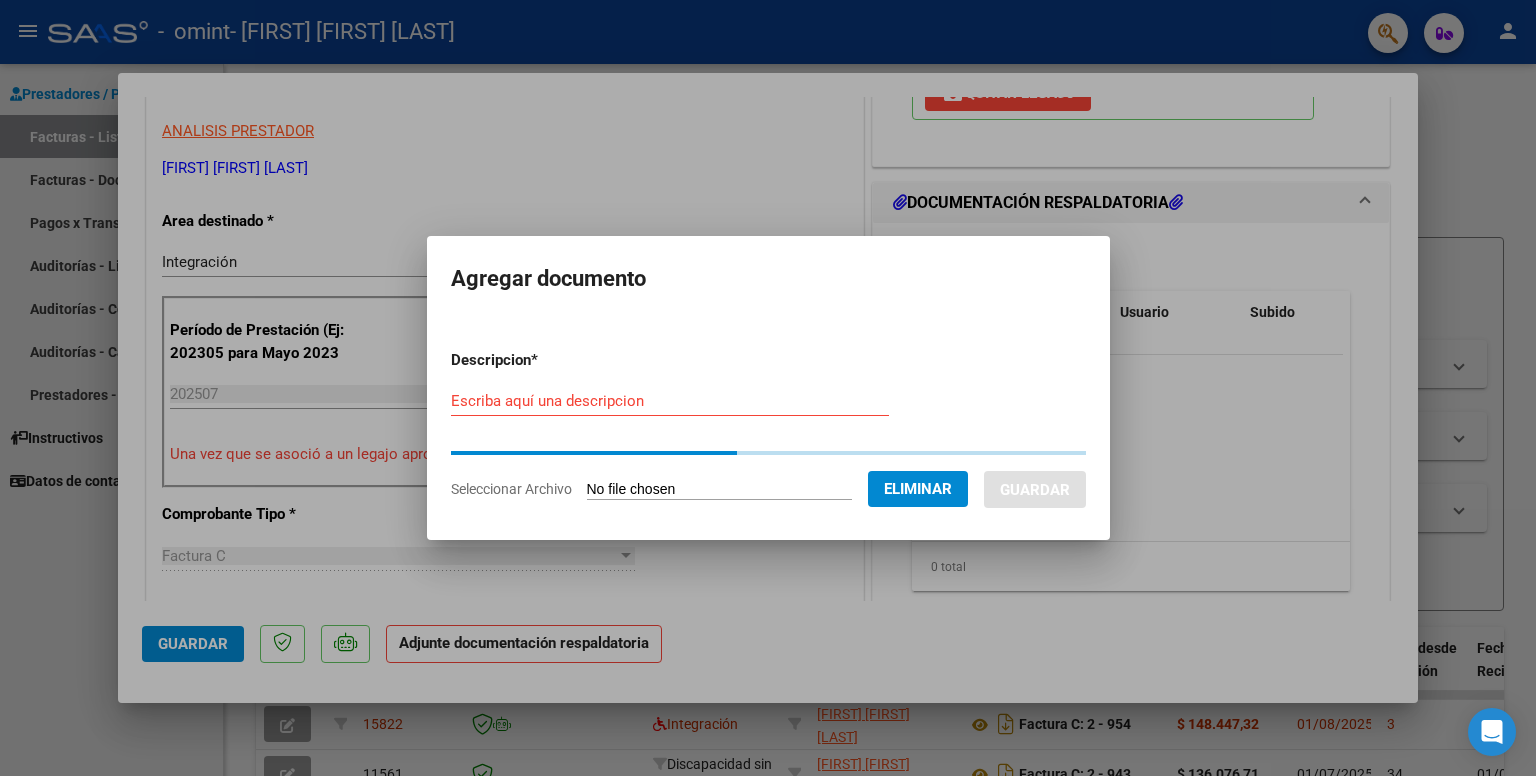 click on "Descripcion  *   Escriba aquí una descripcion  Seleccionar Archivo Eliminar Guardar" at bounding box center [768, 425] 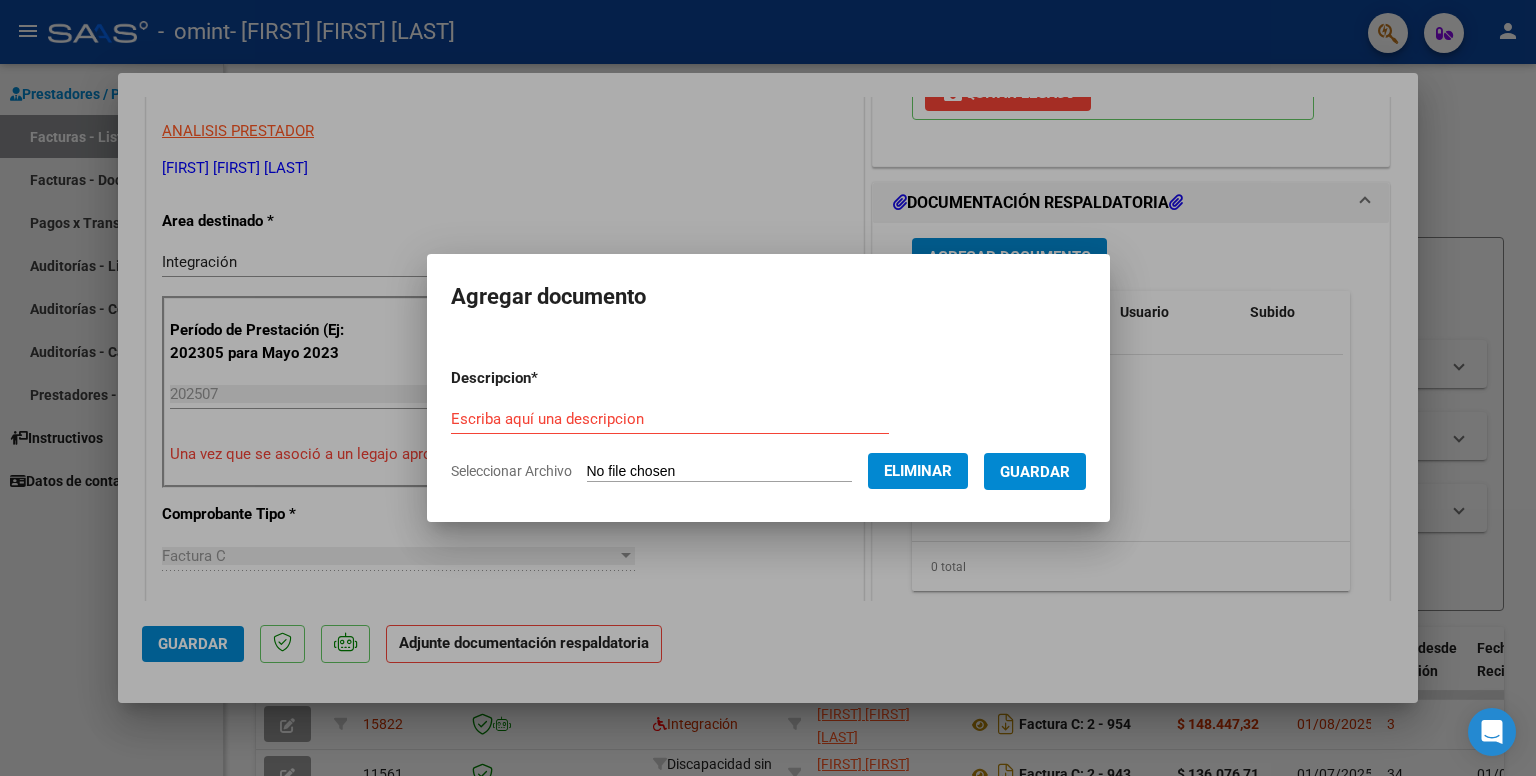 click on "Escriba aquí una descripcion" at bounding box center [670, 419] 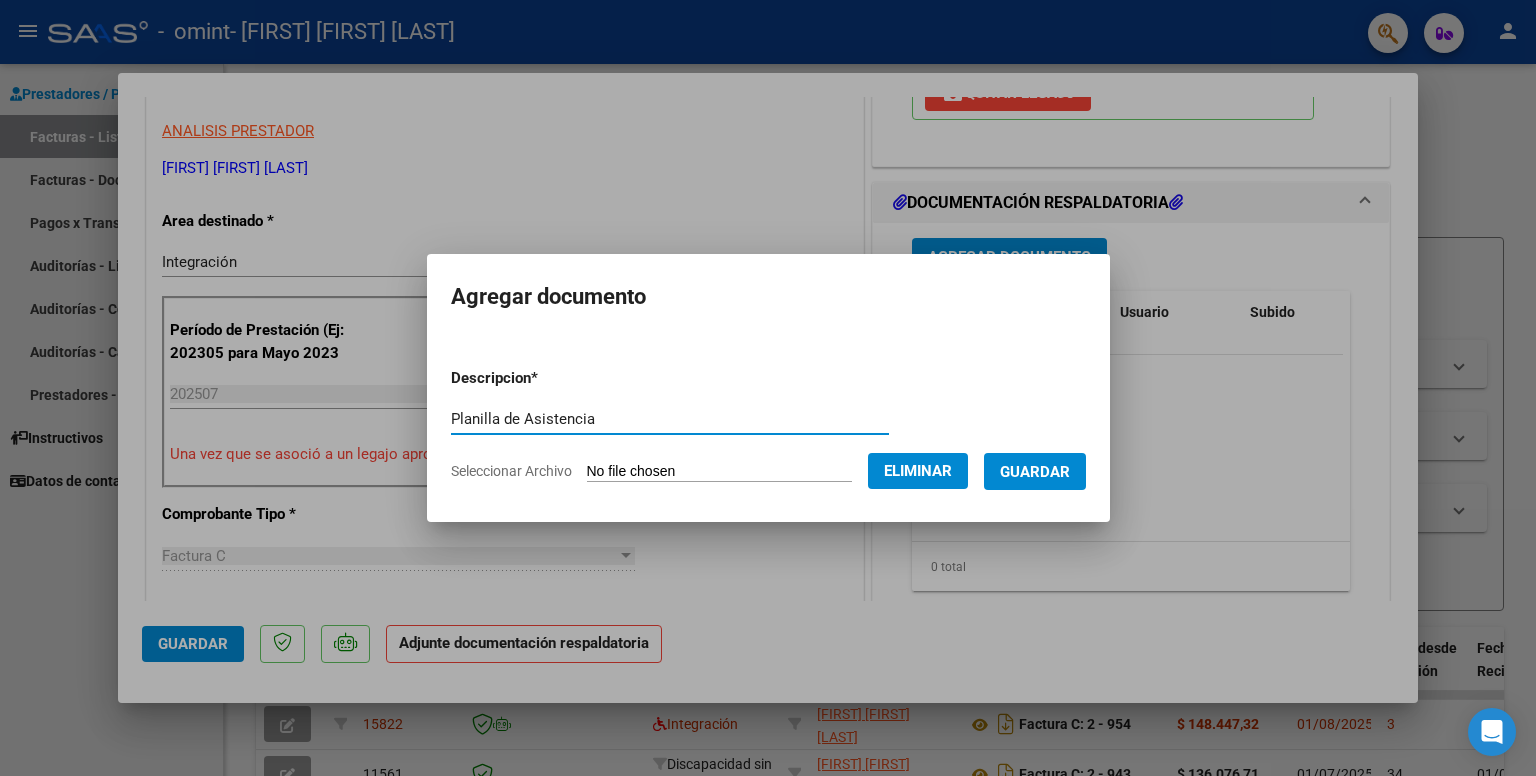 type on "Planilla de Asistencia" 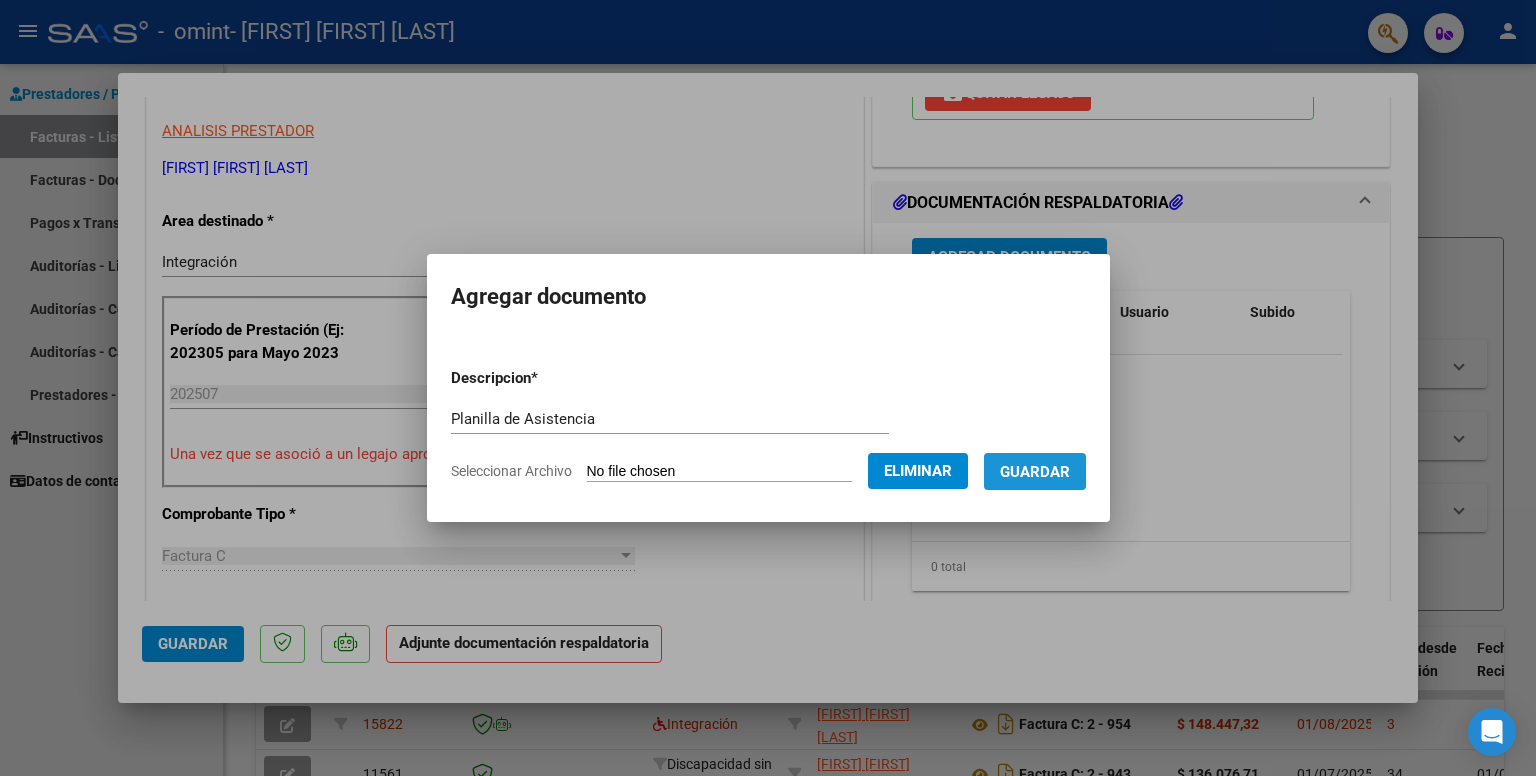 click on "Guardar" at bounding box center (1035, 472) 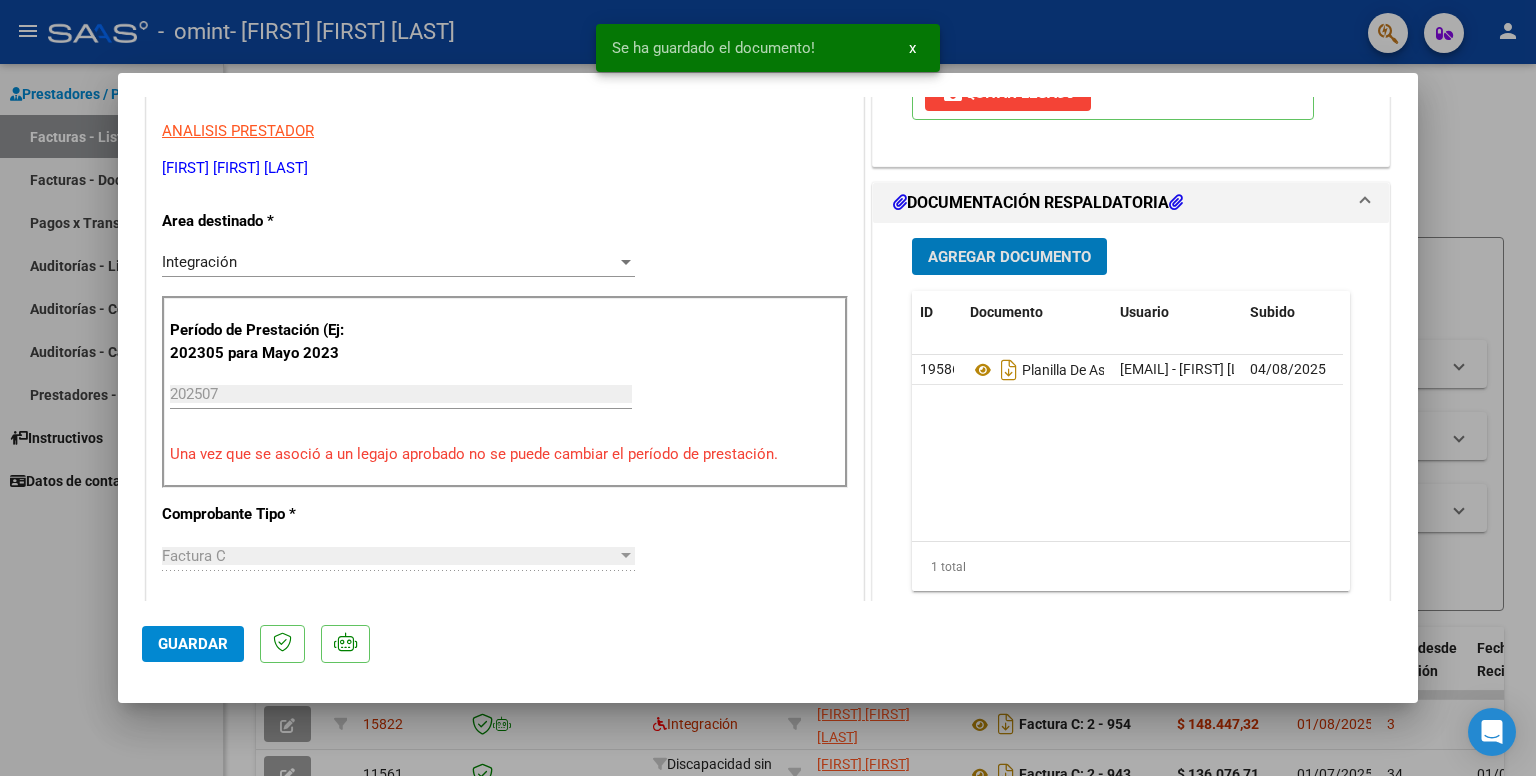 click on "Guardar" 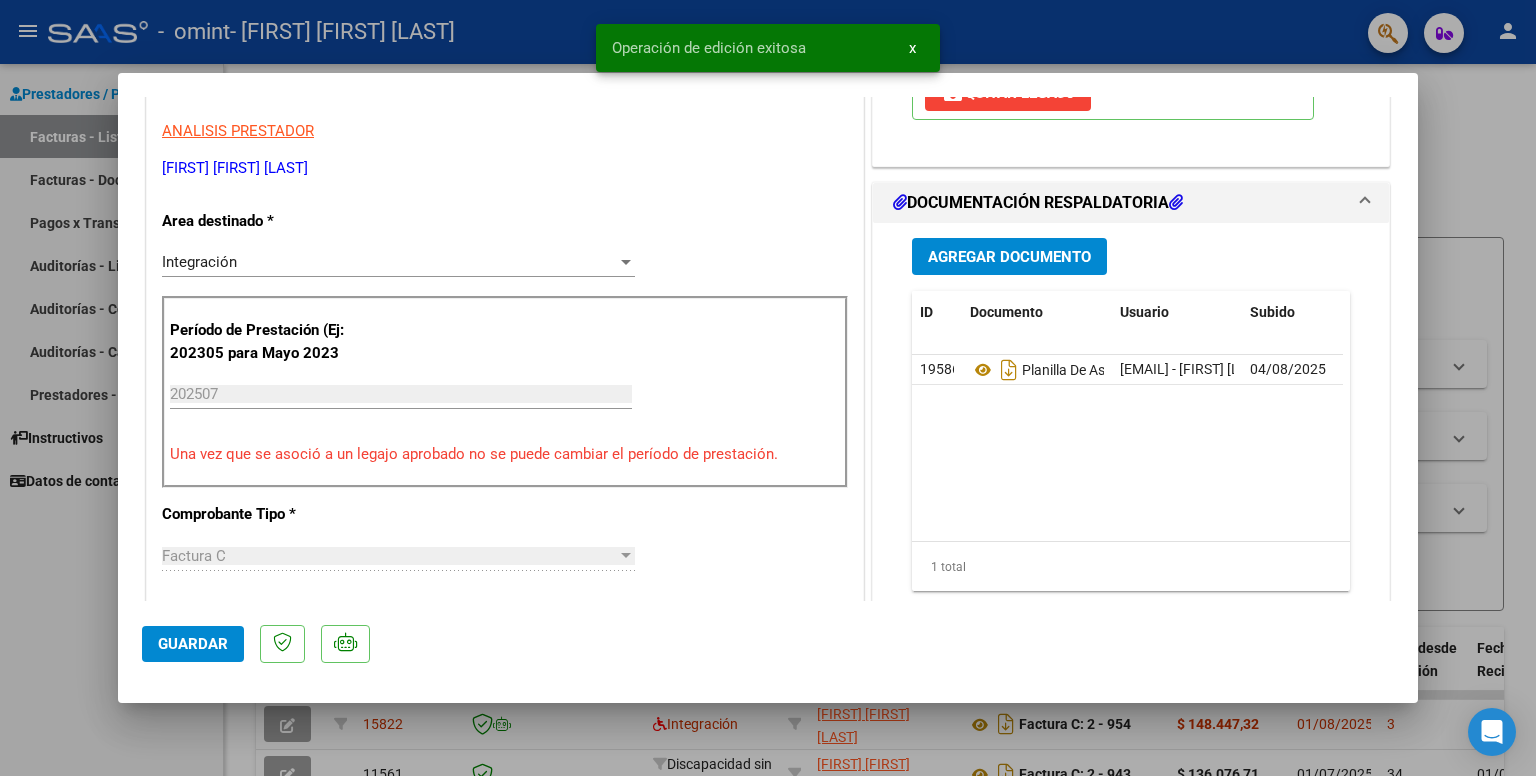 type 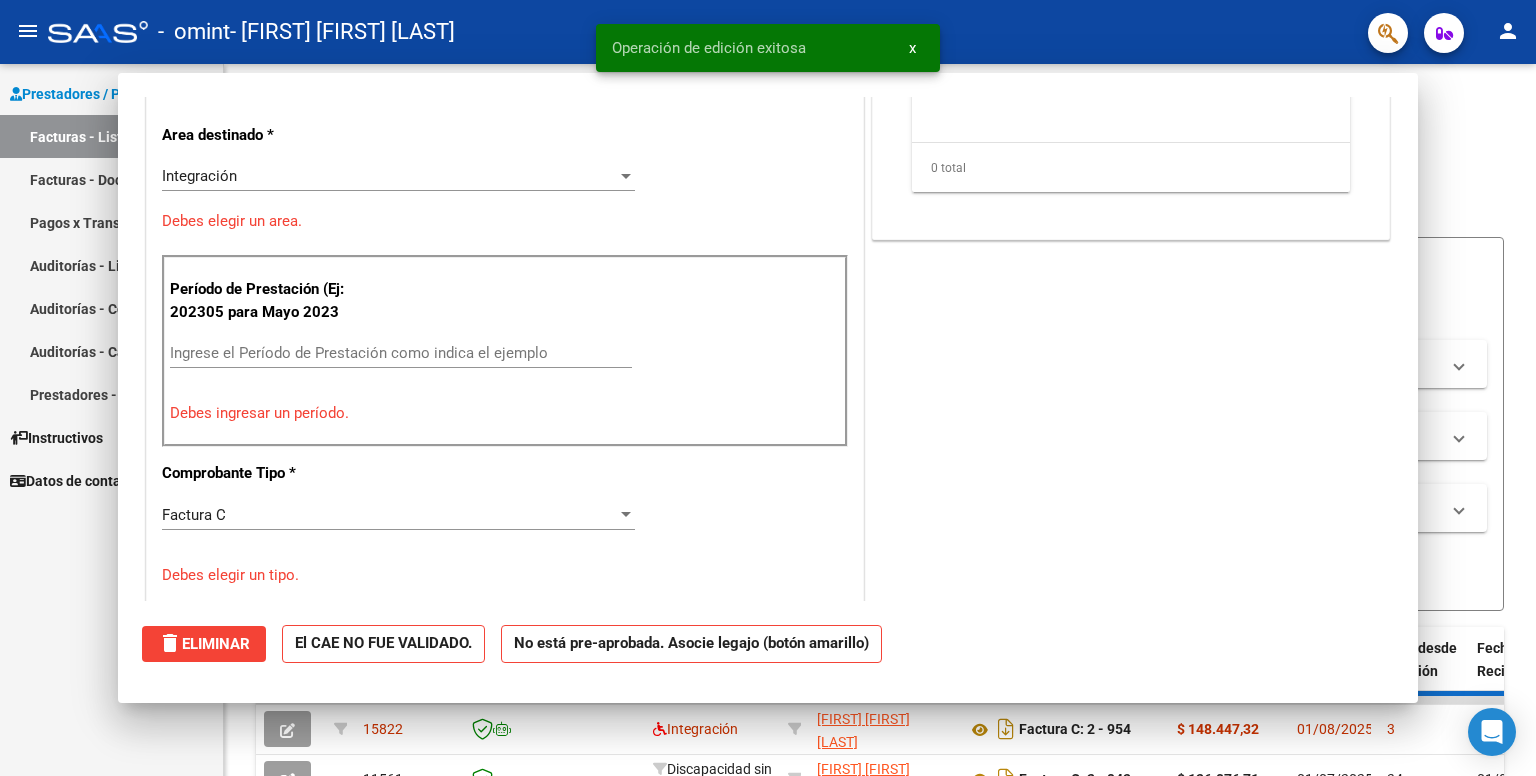 scroll, scrollTop: 336, scrollLeft: 0, axis: vertical 